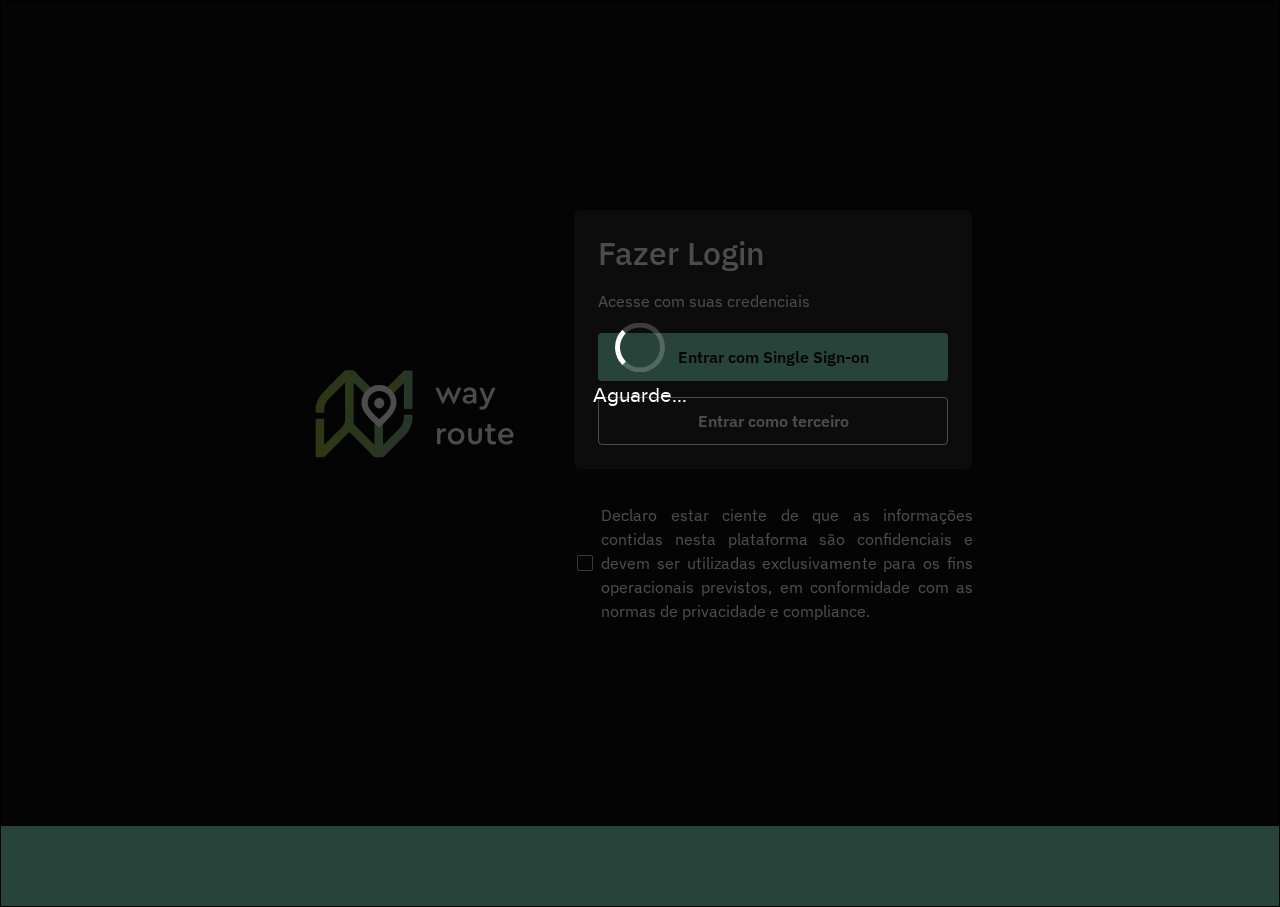 scroll, scrollTop: 0, scrollLeft: 0, axis: both 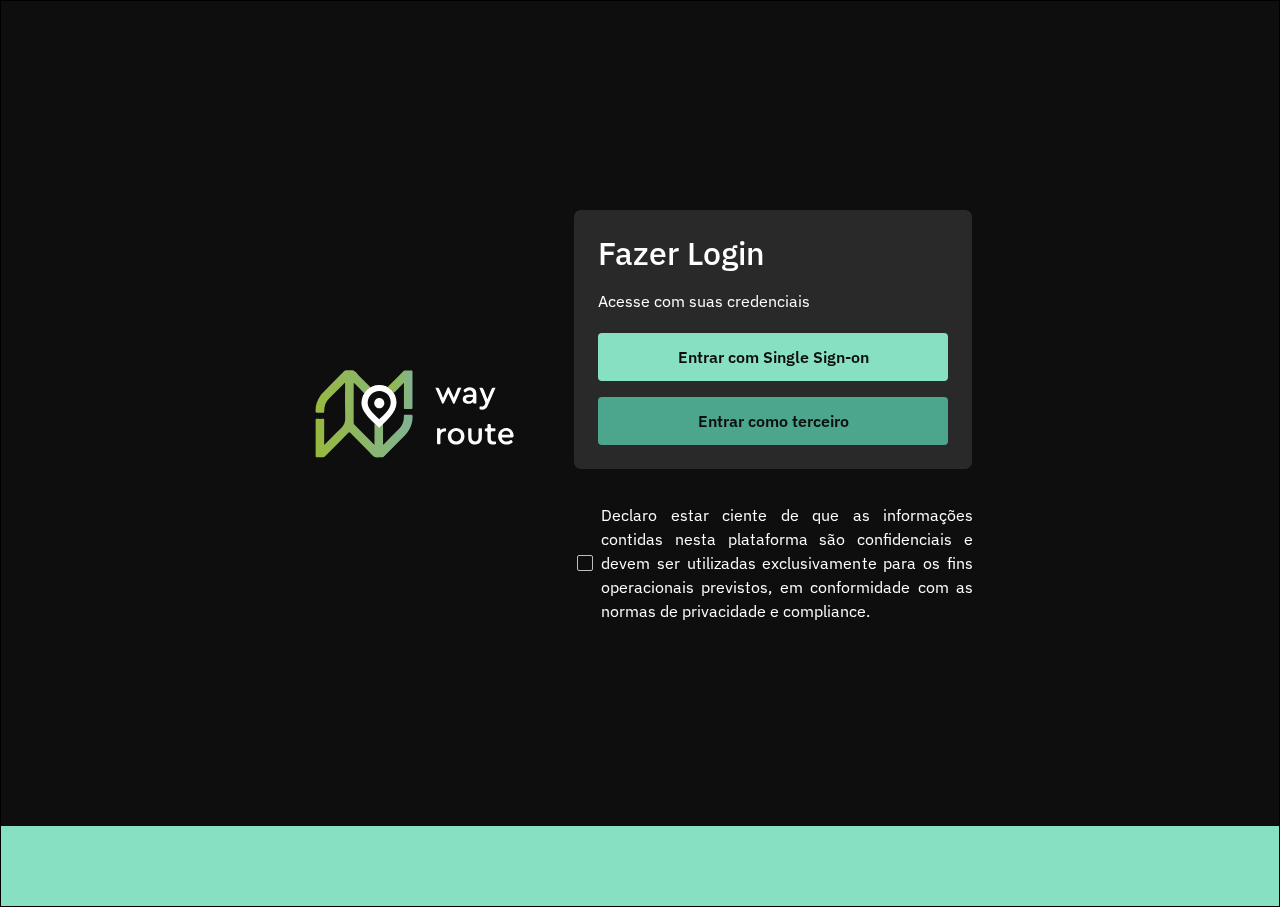 click on "Entrar como terceiro" at bounding box center (773, 421) 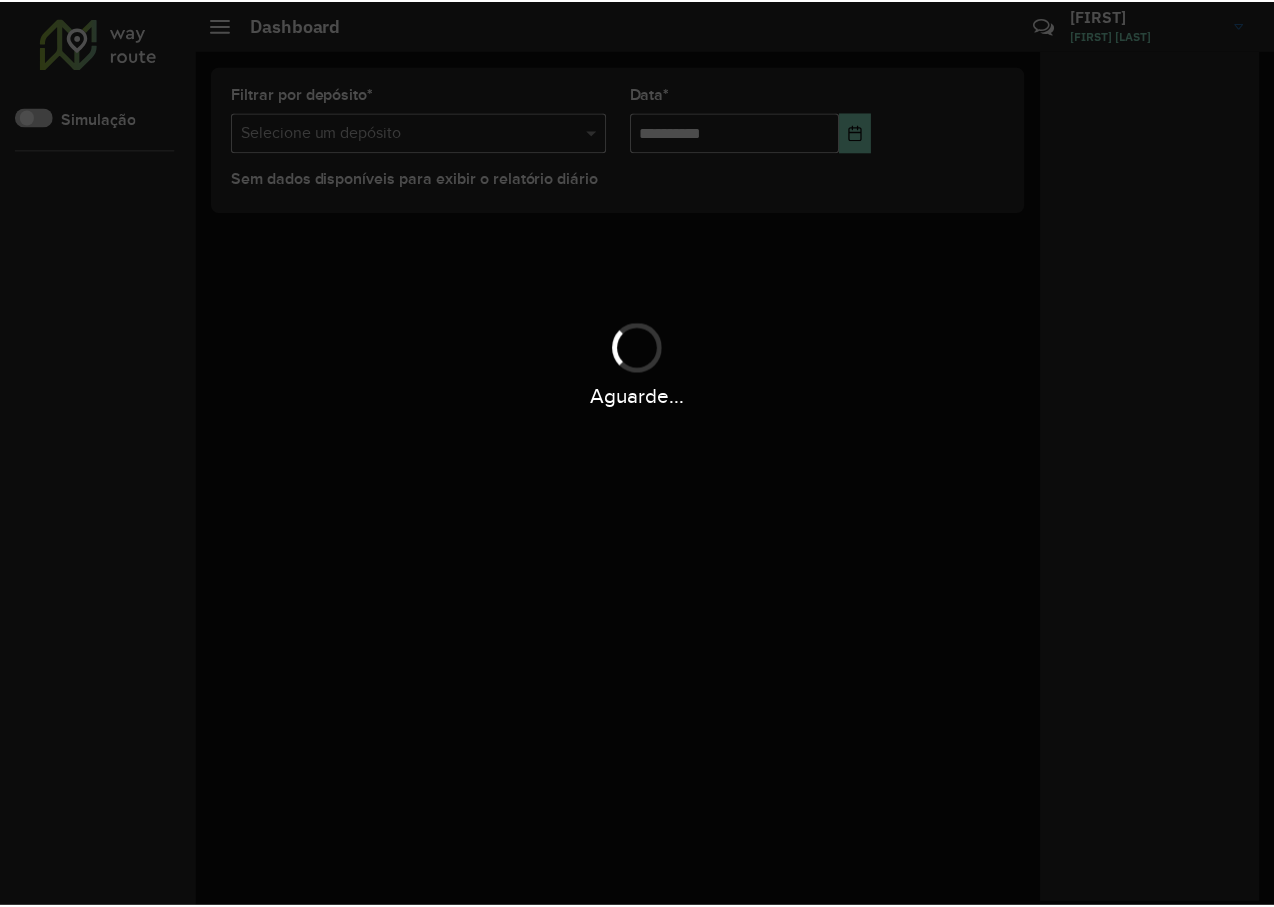 scroll, scrollTop: 0, scrollLeft: 0, axis: both 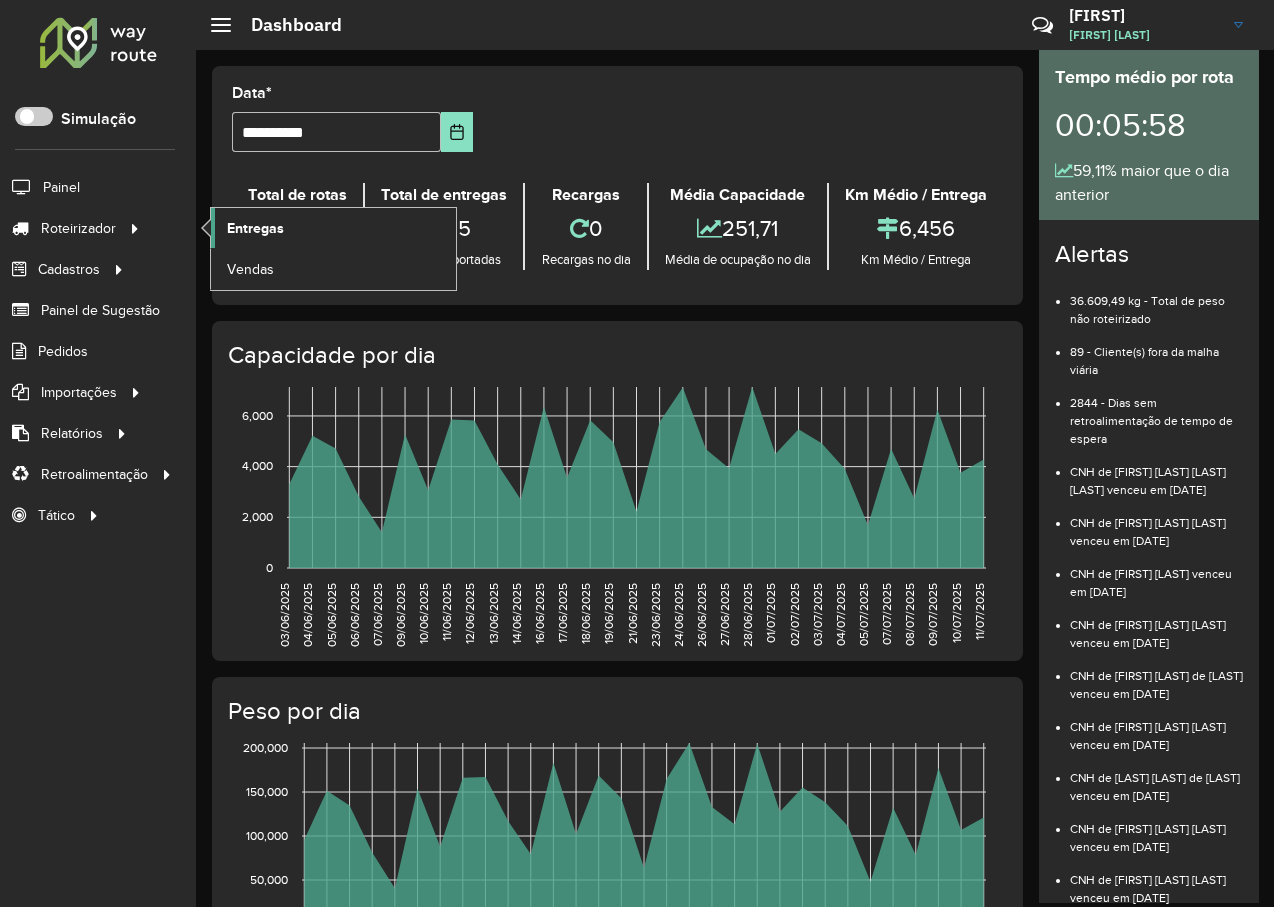 click on "Entregas" 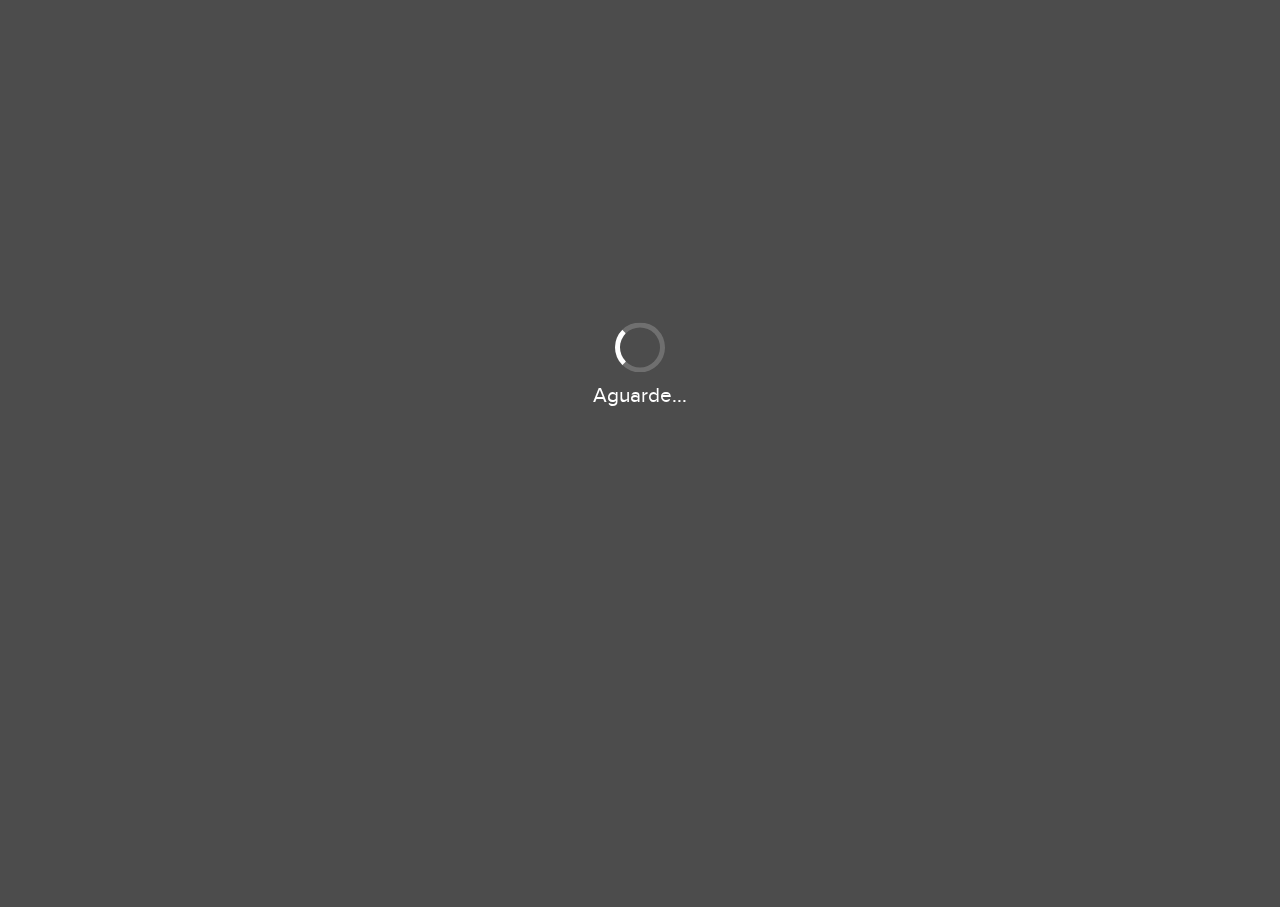 scroll, scrollTop: 0, scrollLeft: 0, axis: both 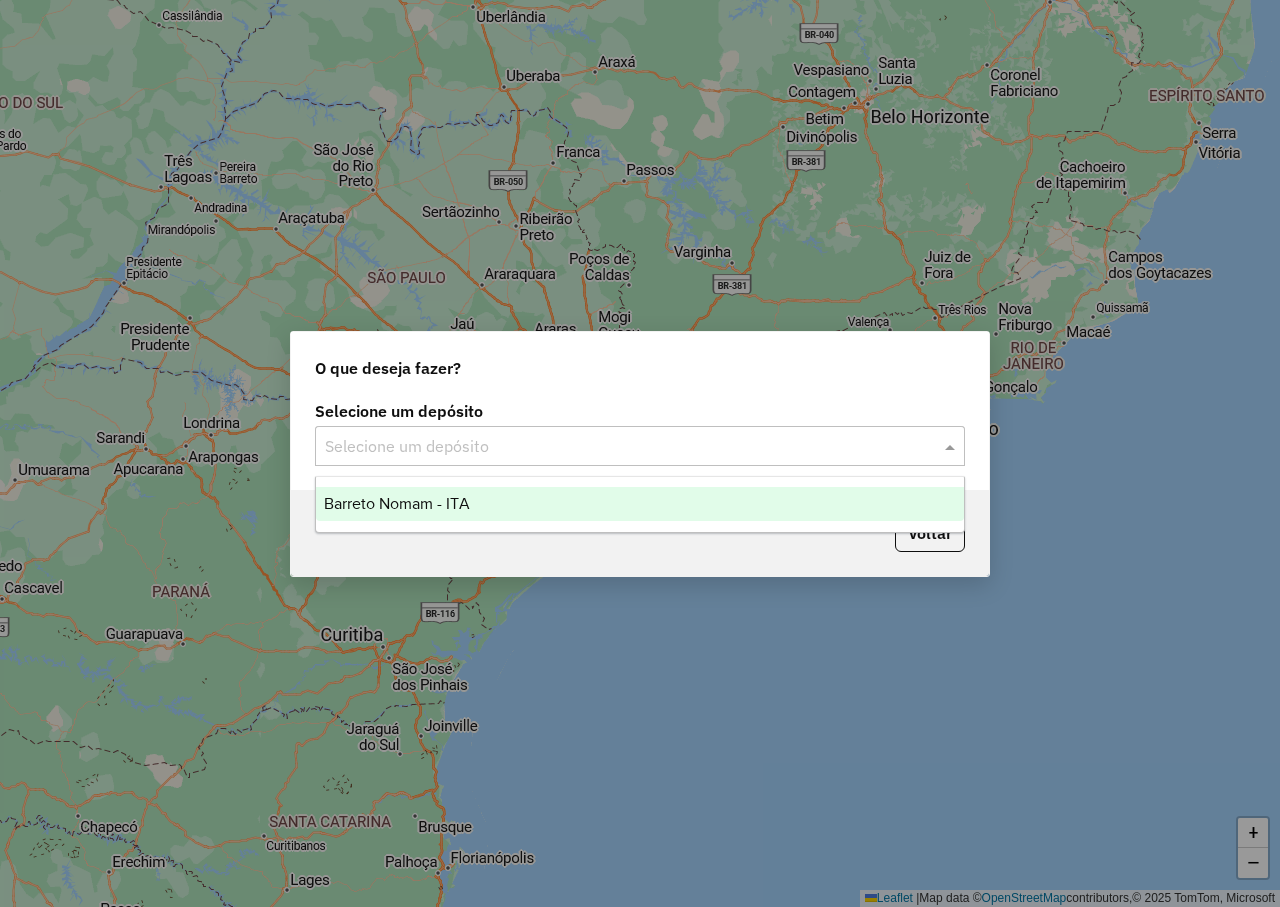 click 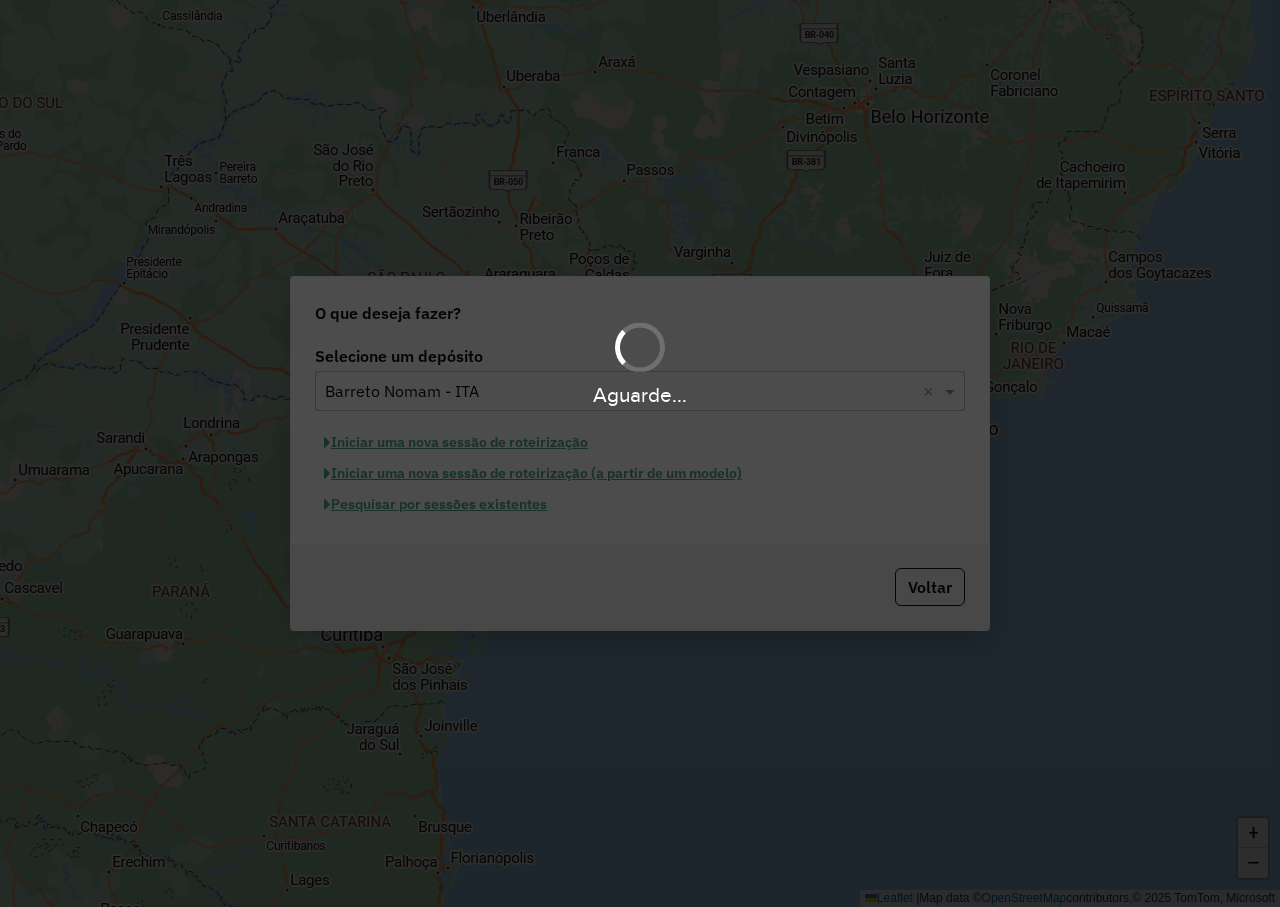 click on "Aguarde..." at bounding box center (640, 453) 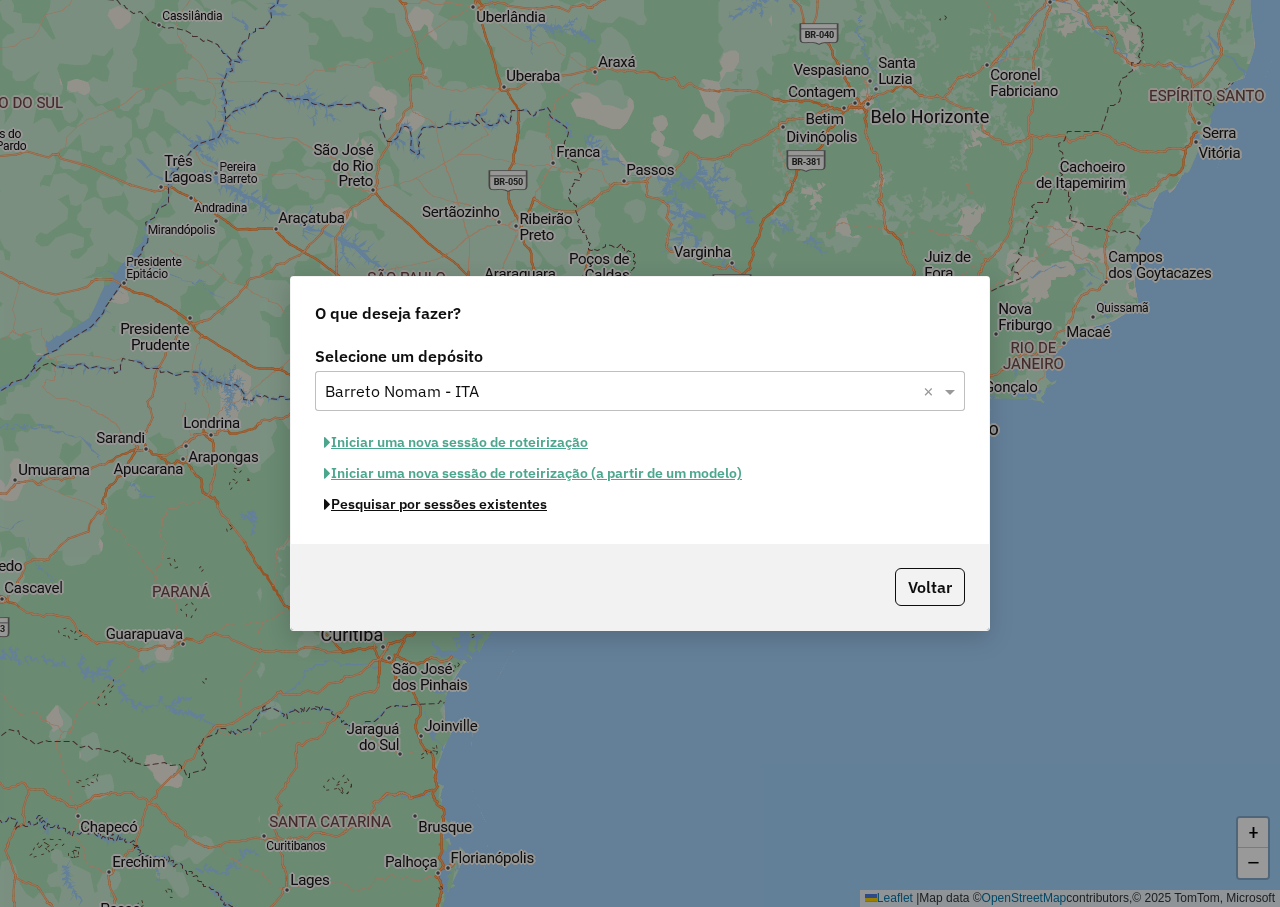 click on "Pesquisar por sessões existentes" 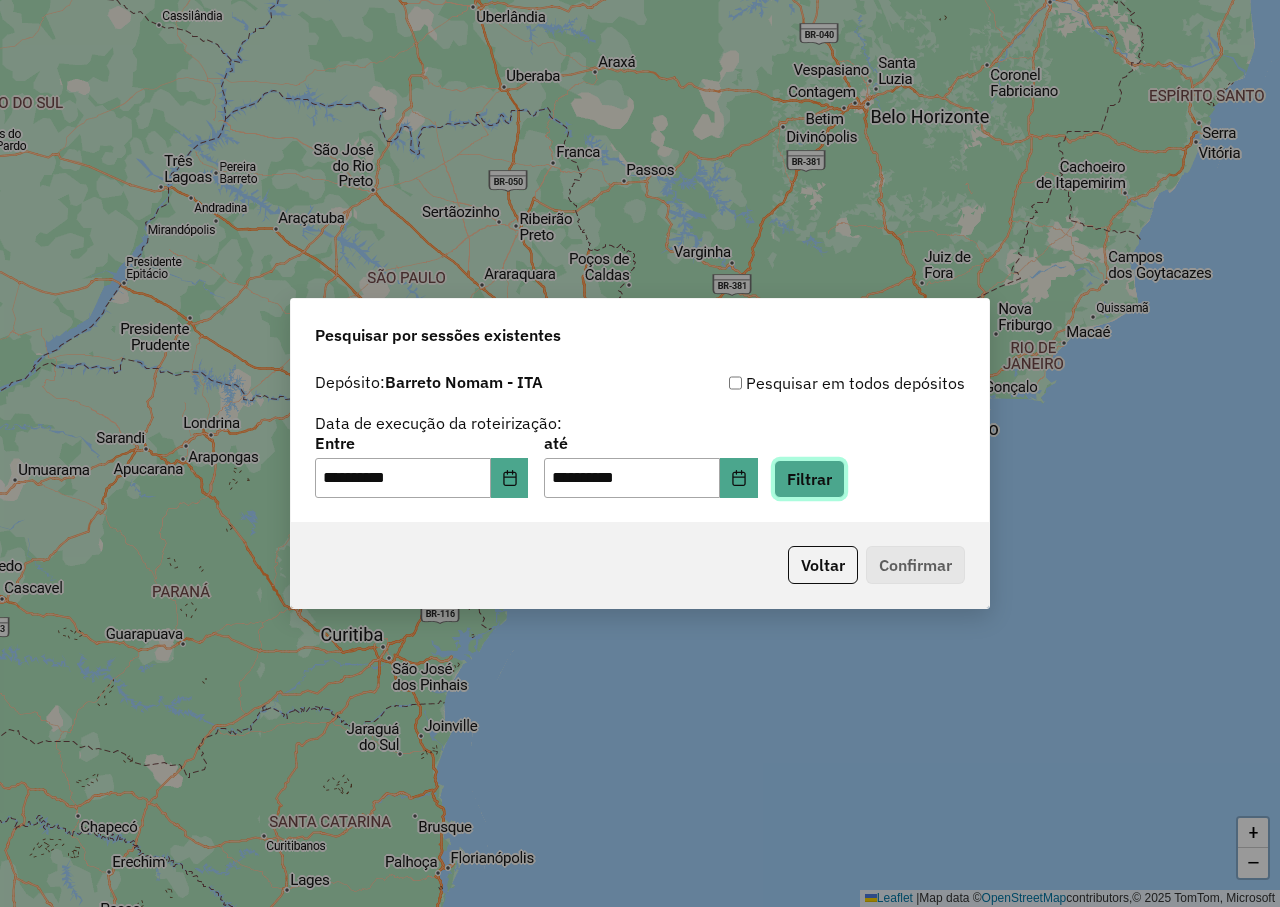 click on "Filtrar" 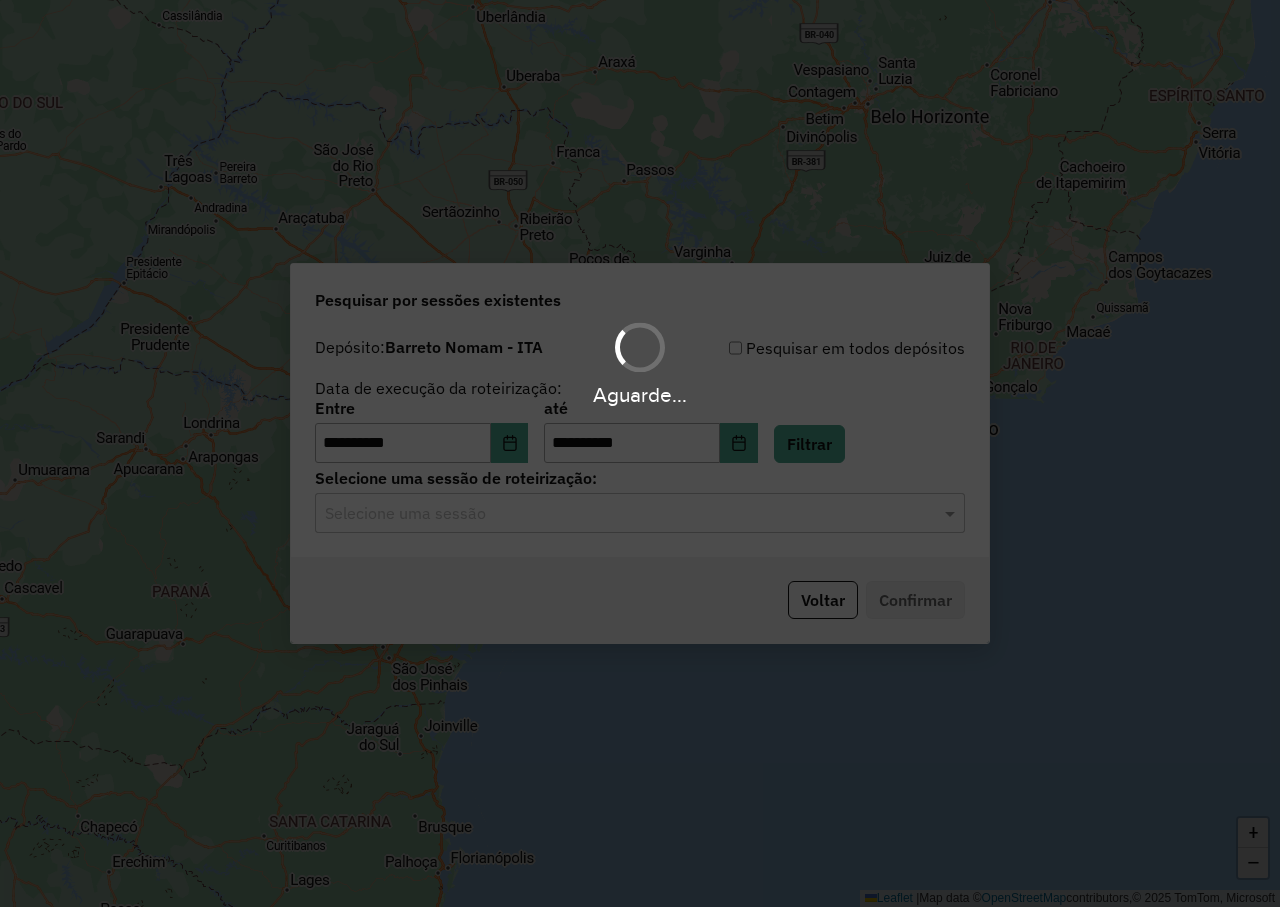 click on "Selecione uma sessão" 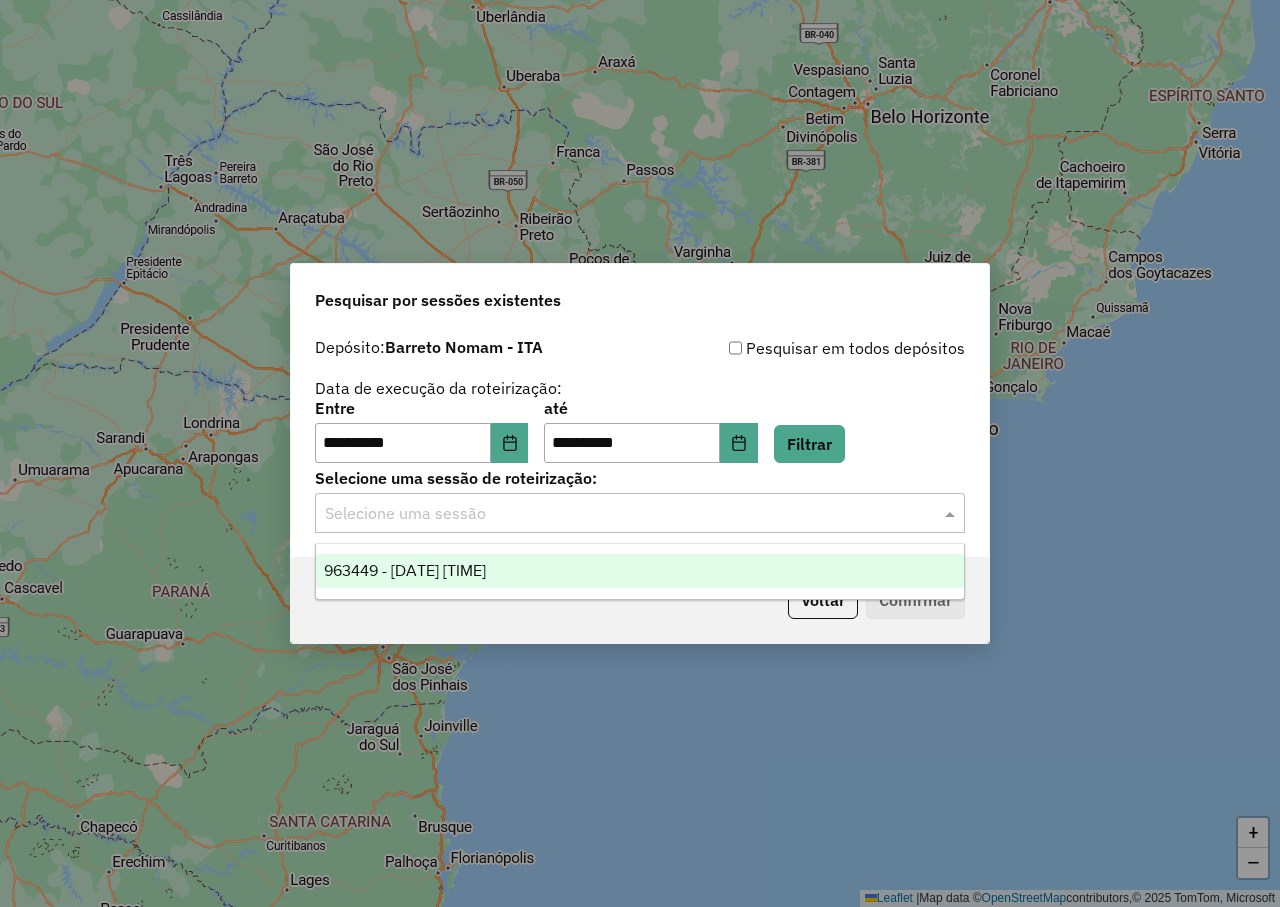 click on "963449 - 11/07/2025 17:43" at bounding box center [640, 571] 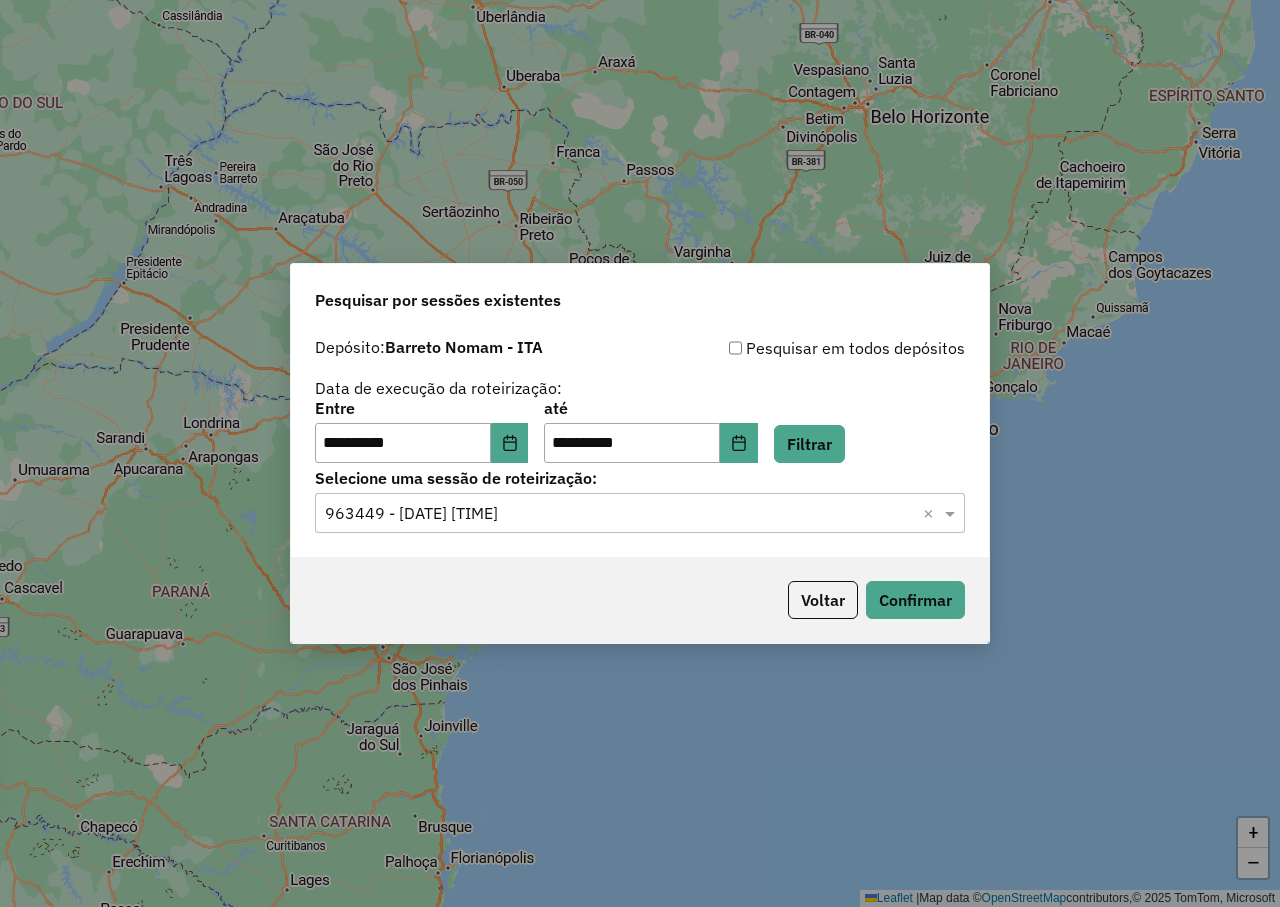 click on "Voltar   Confirmar" 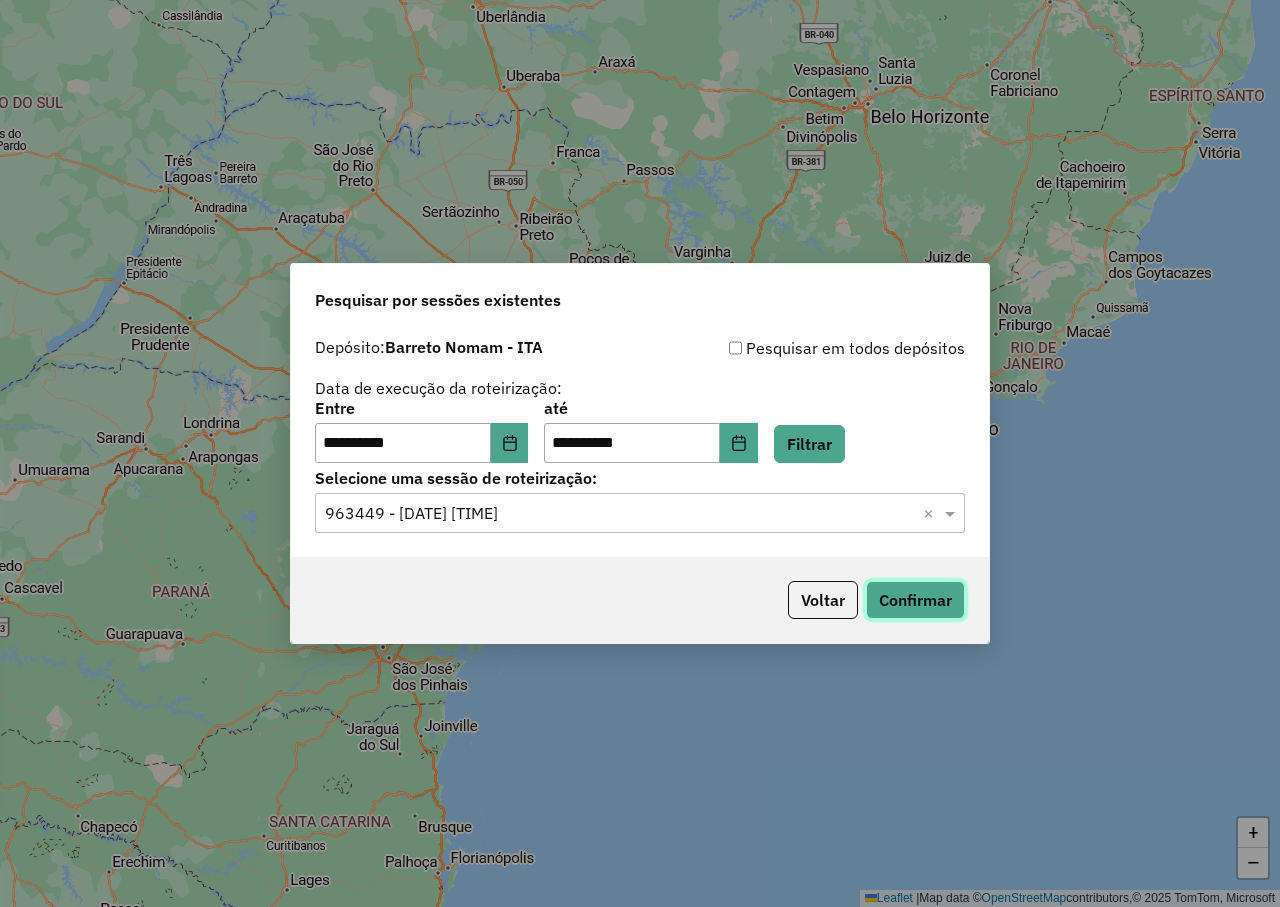 click on "Confirmar" 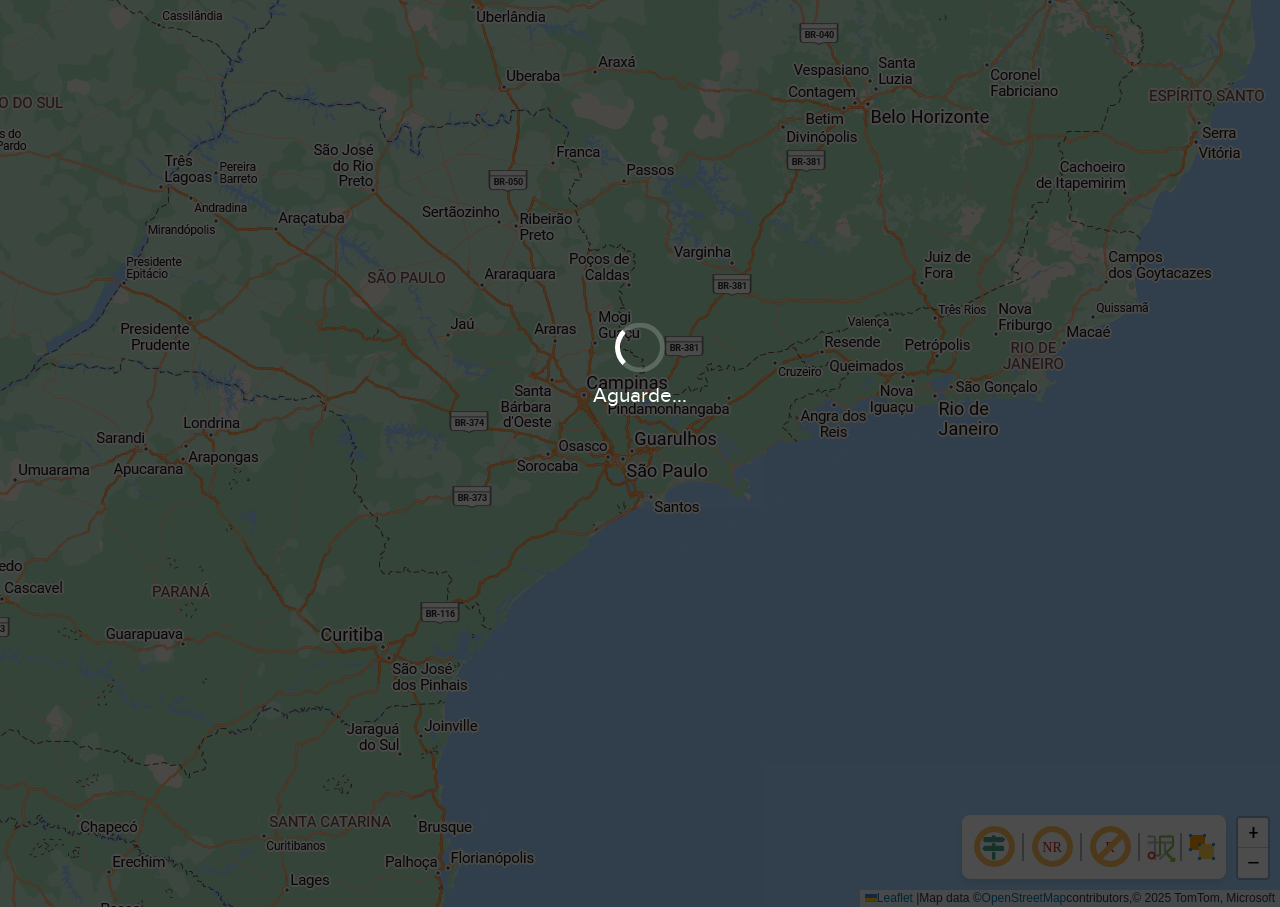 scroll, scrollTop: 0, scrollLeft: 0, axis: both 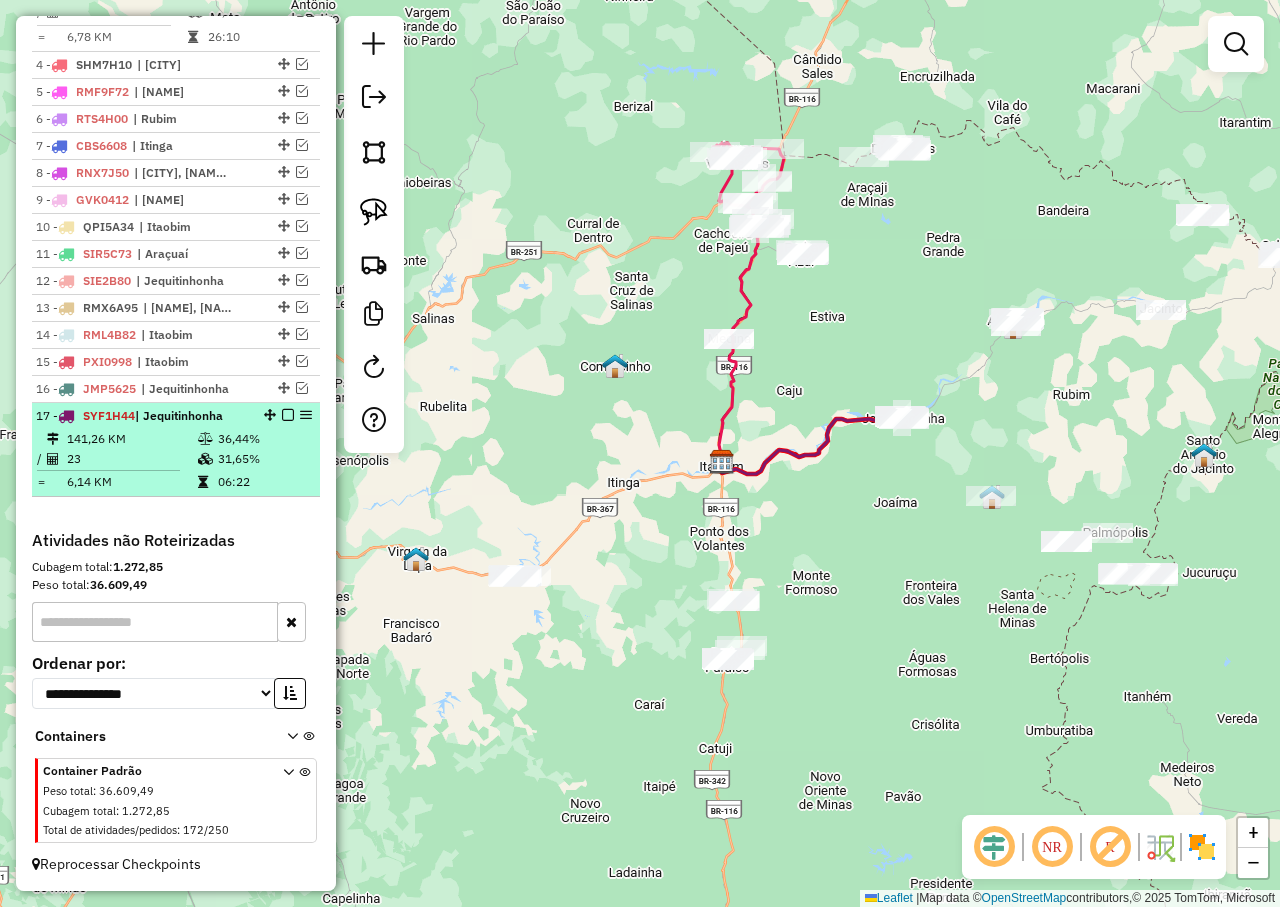 click at bounding box center [288, 415] 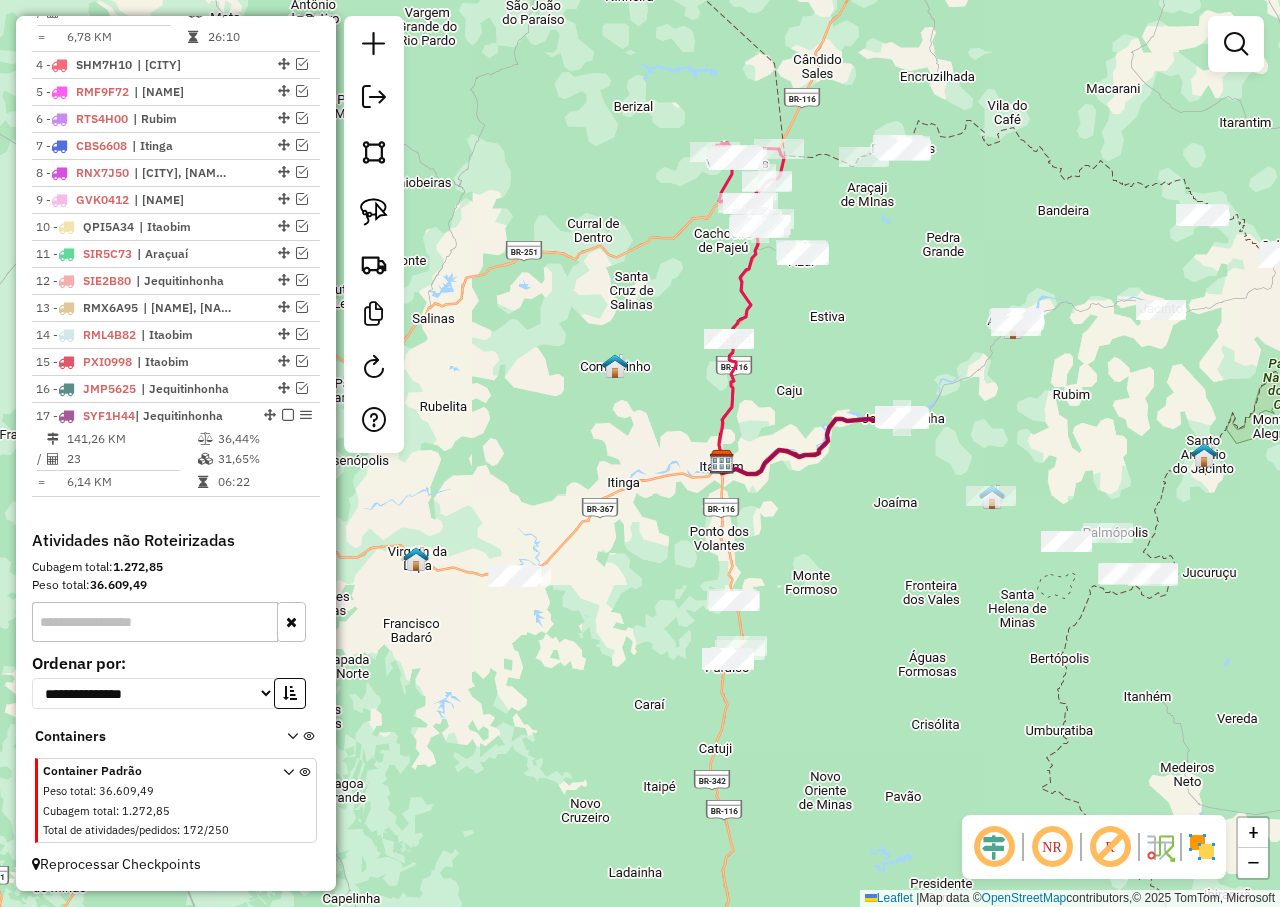 scroll, scrollTop: 817, scrollLeft: 0, axis: vertical 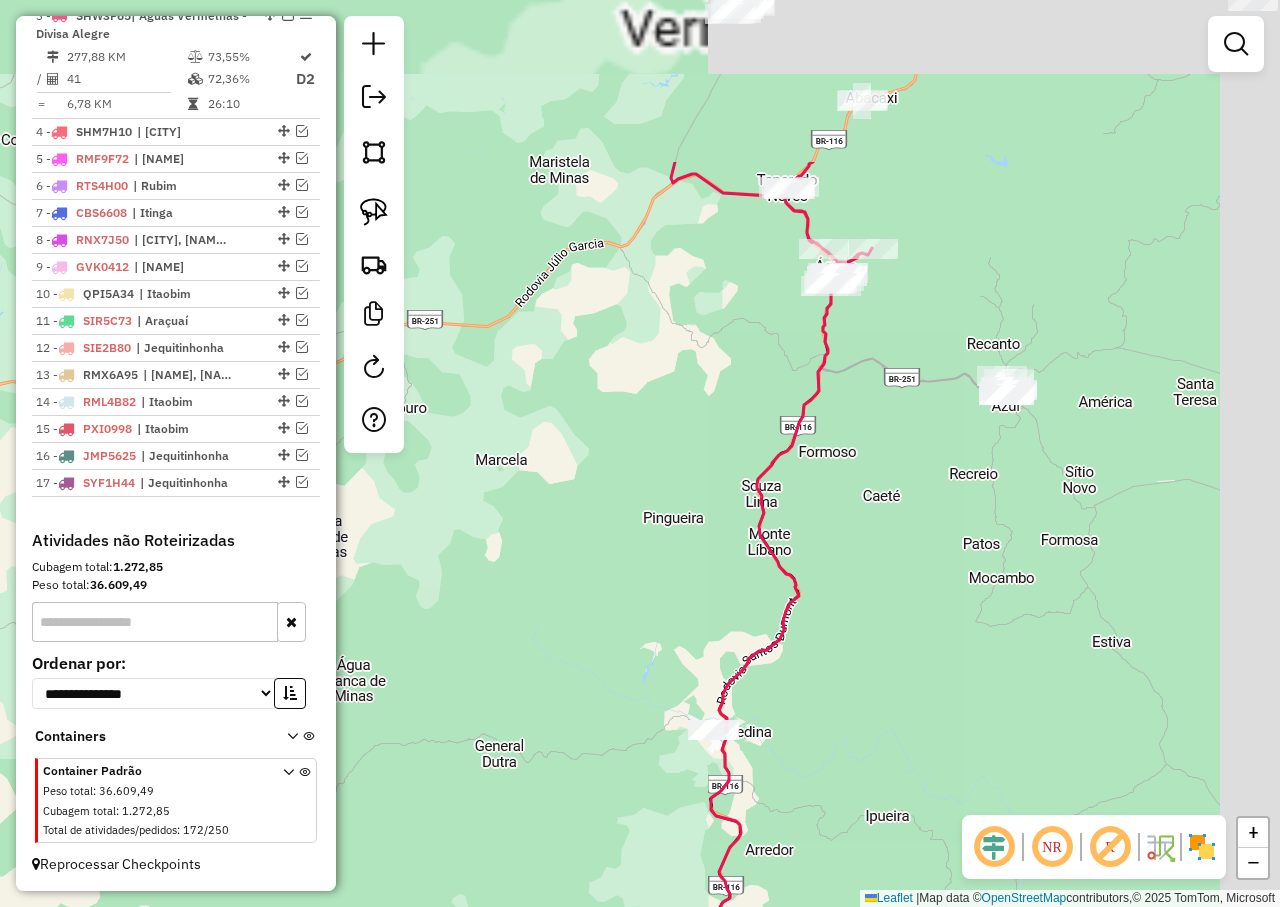 drag, startPoint x: 687, startPoint y: 256, endPoint x: 530, endPoint y: 676, distance: 448.3849 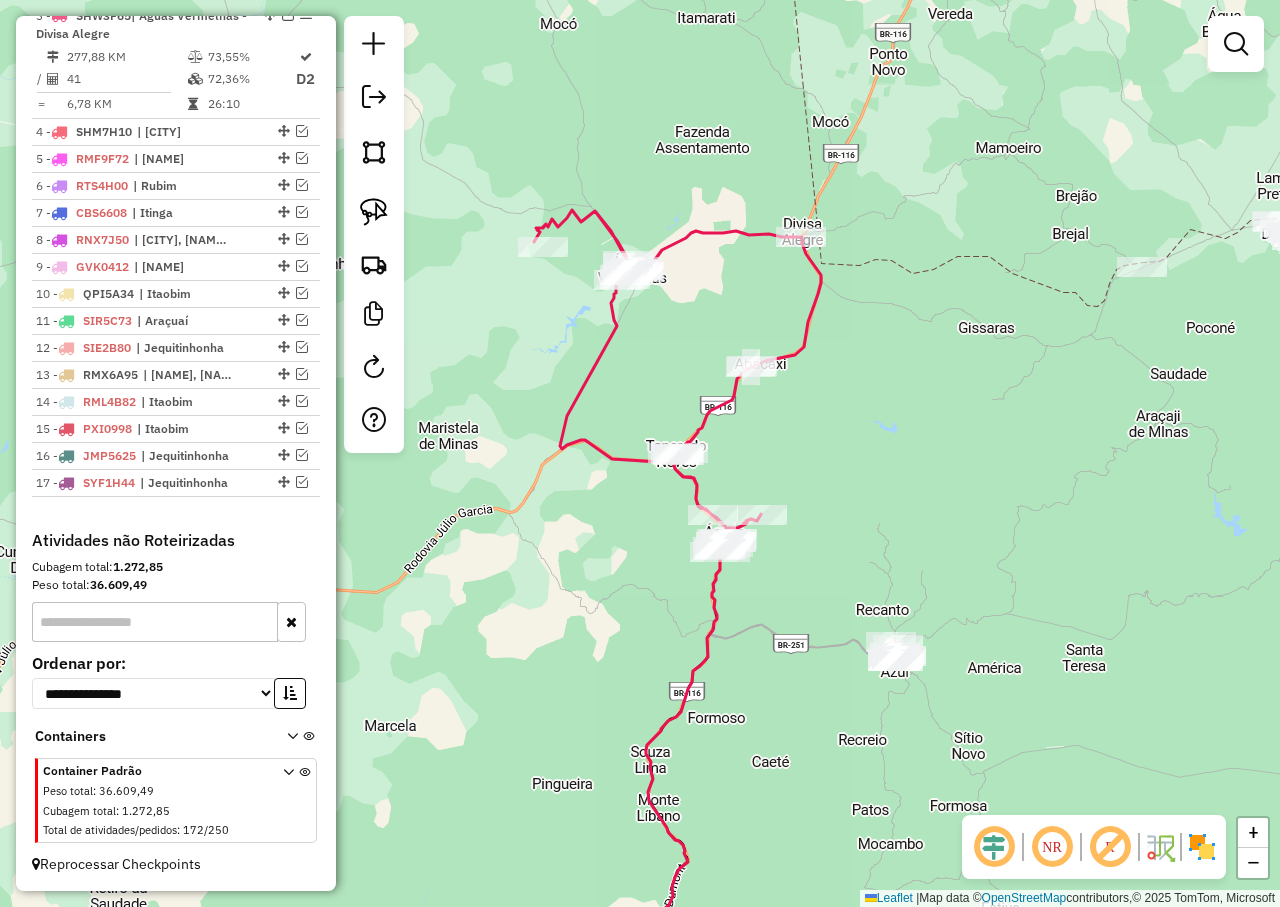drag, startPoint x: 598, startPoint y: 375, endPoint x: 540, endPoint y: 412, distance: 68.7968 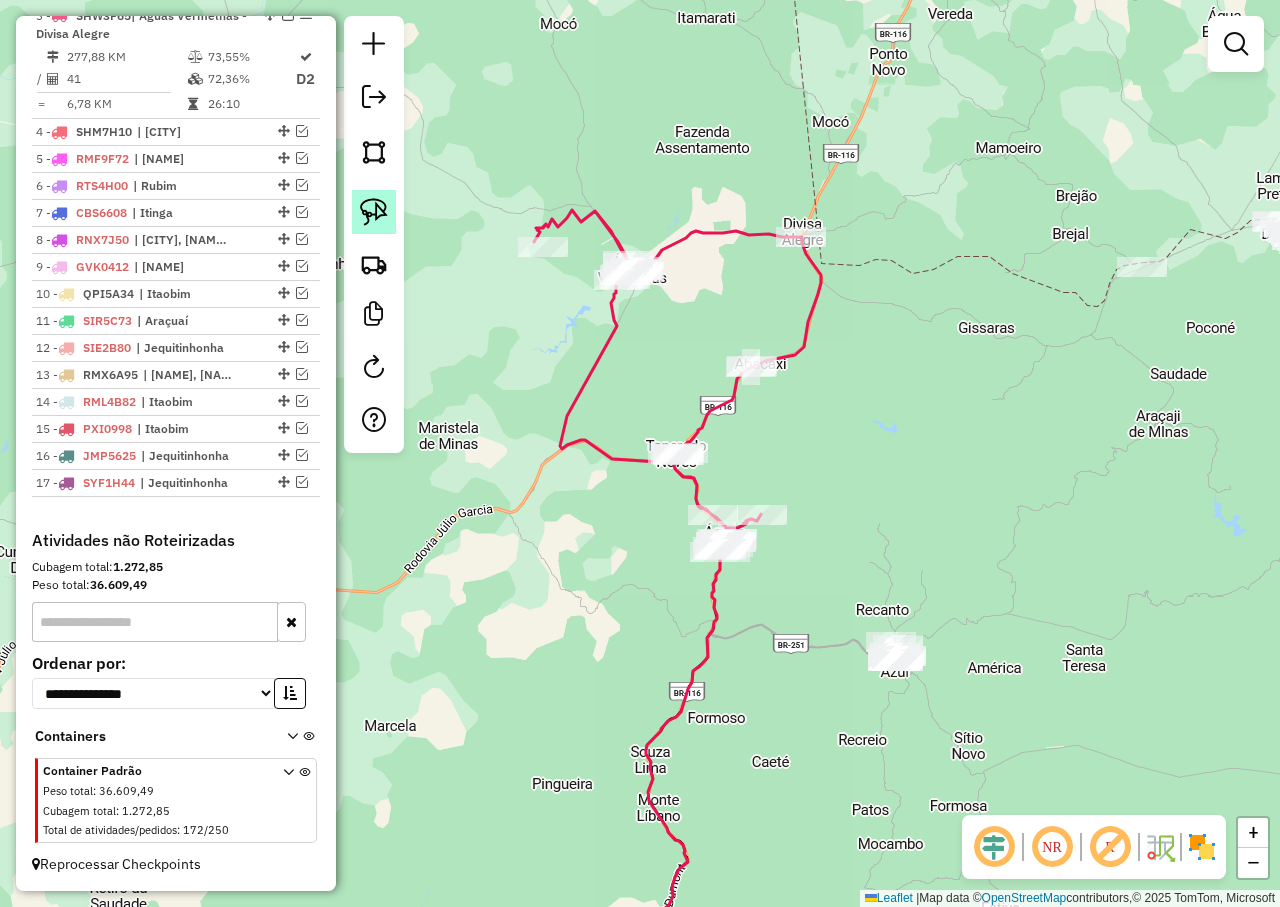 click 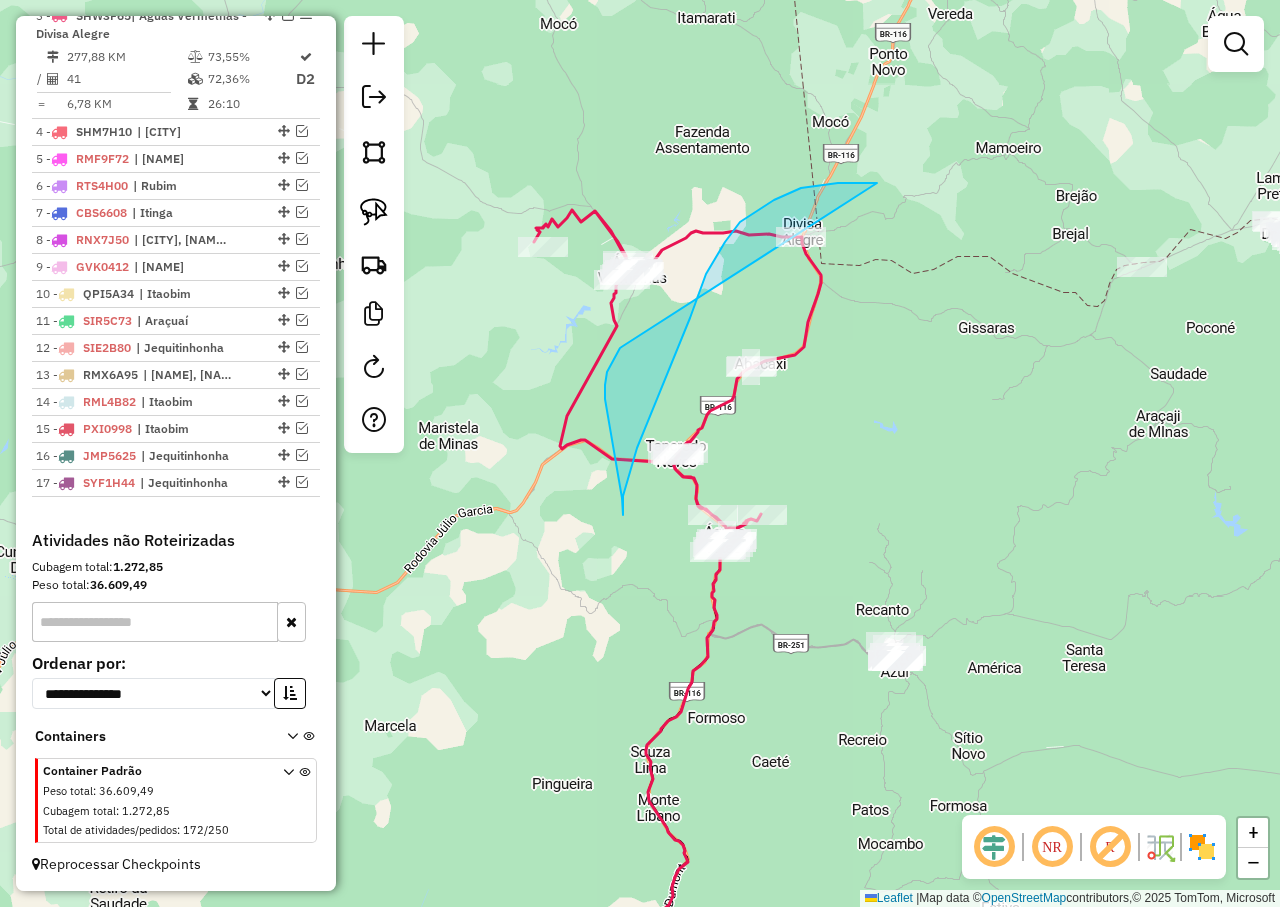 drag, startPoint x: 874, startPoint y: 183, endPoint x: 622, endPoint y: 349, distance: 301.7615 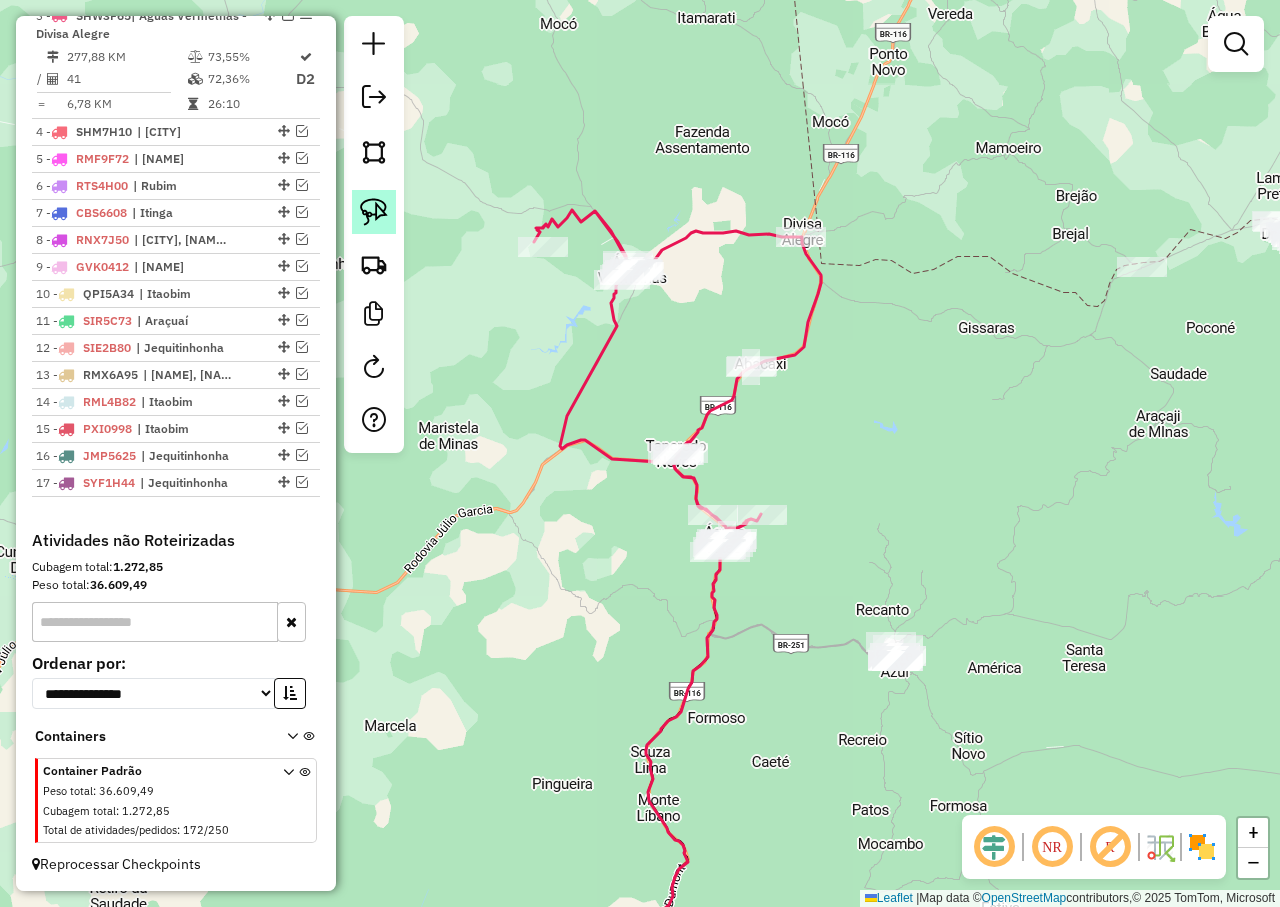 click 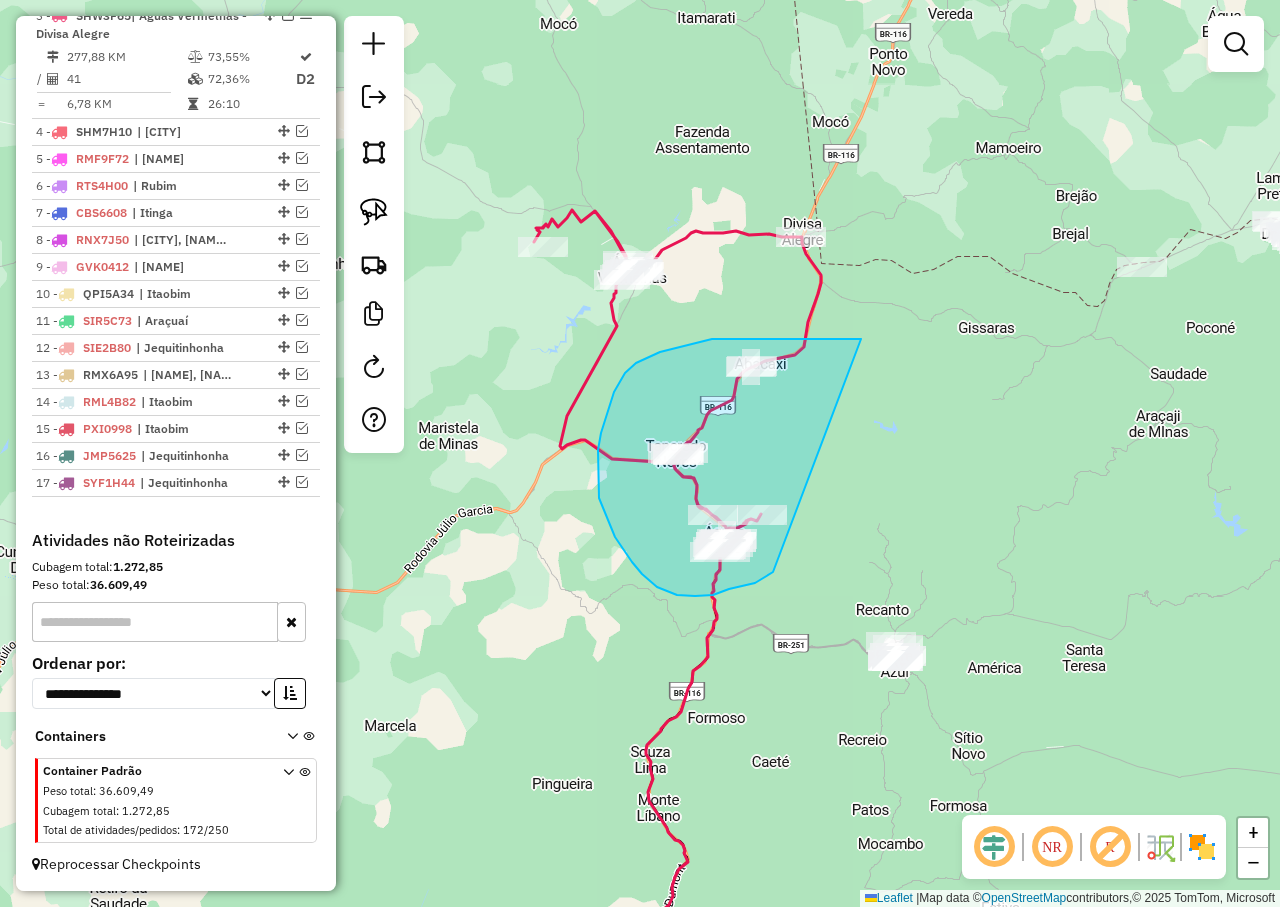 drag, startPoint x: 861, startPoint y: 339, endPoint x: 773, endPoint y: 572, distance: 249.06425 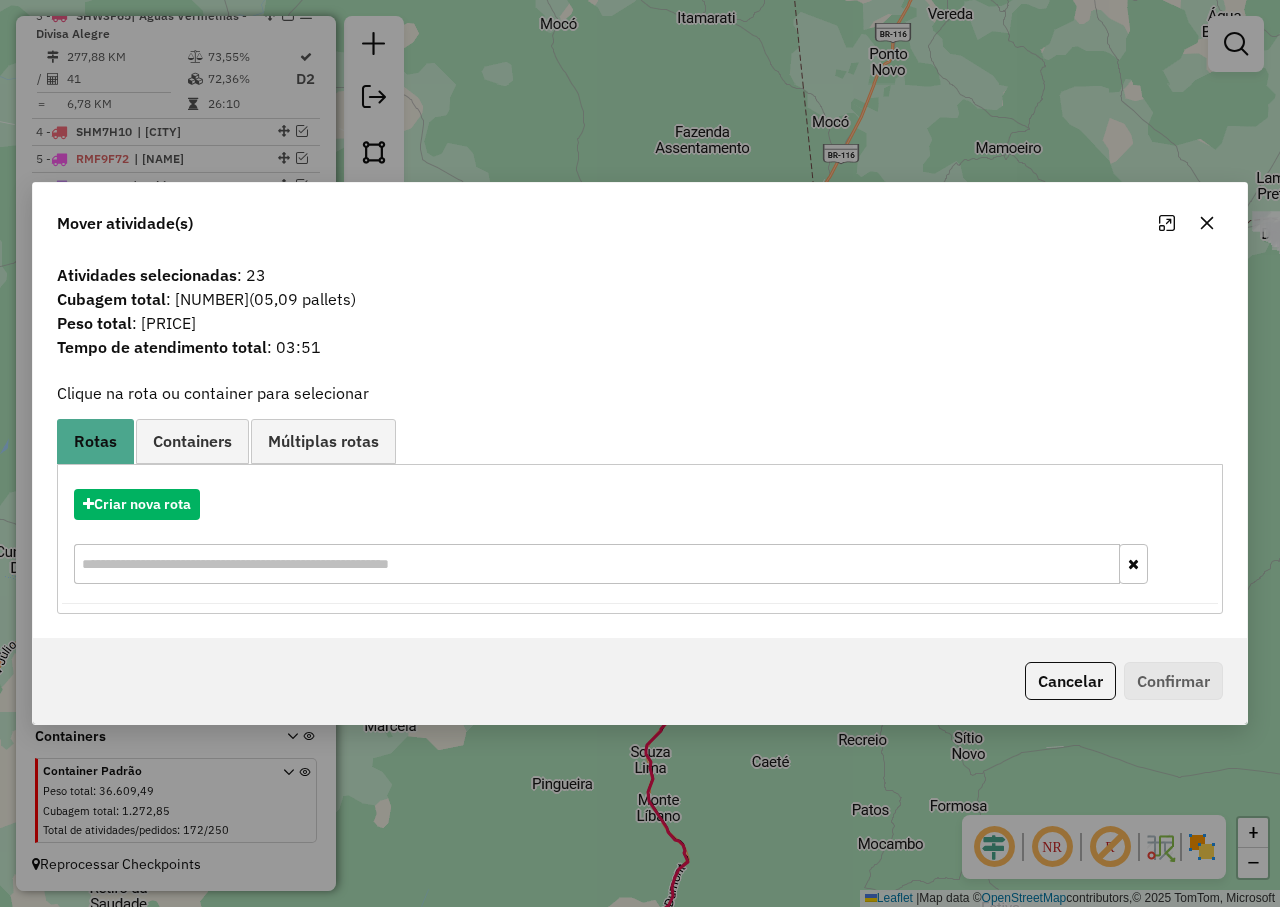 click 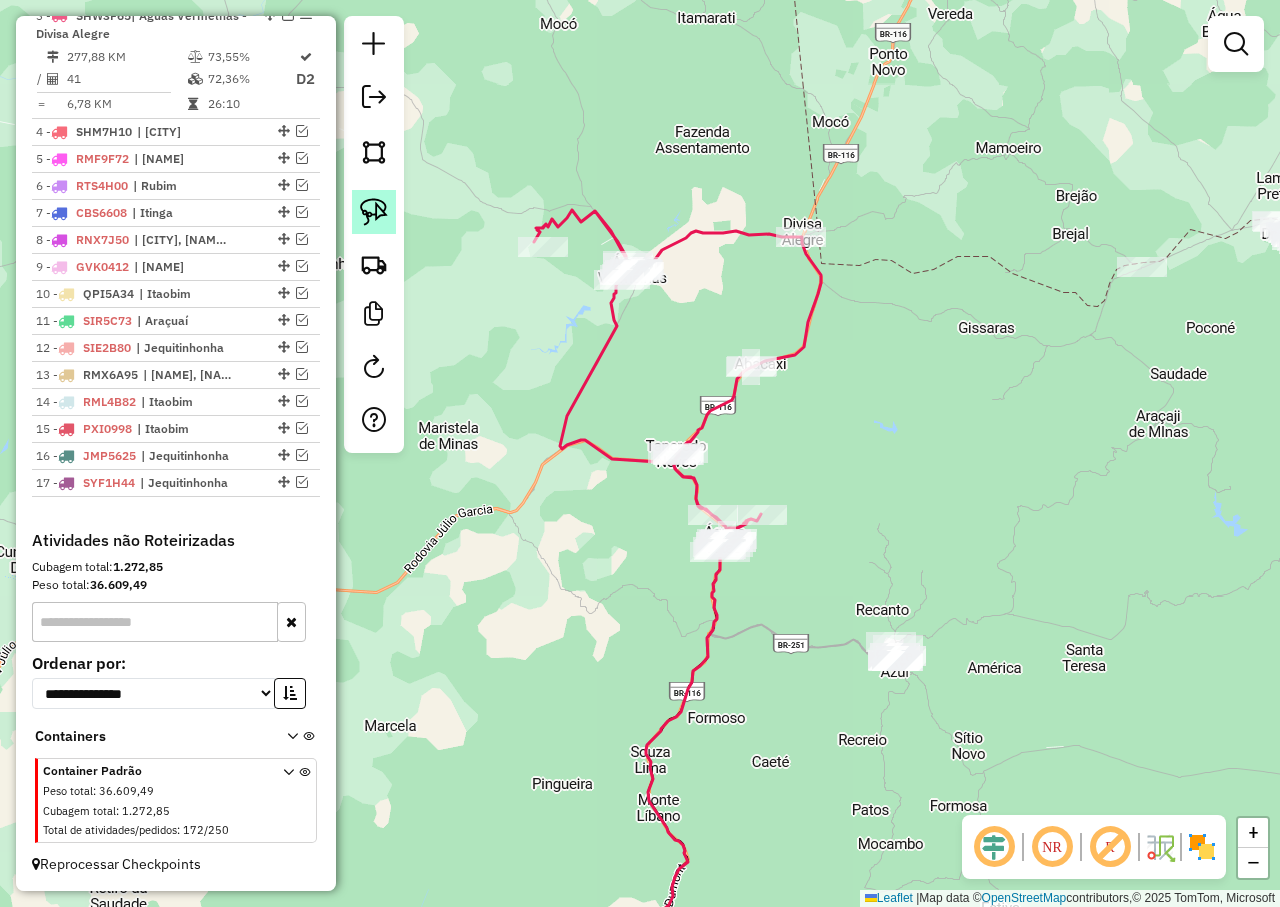 click 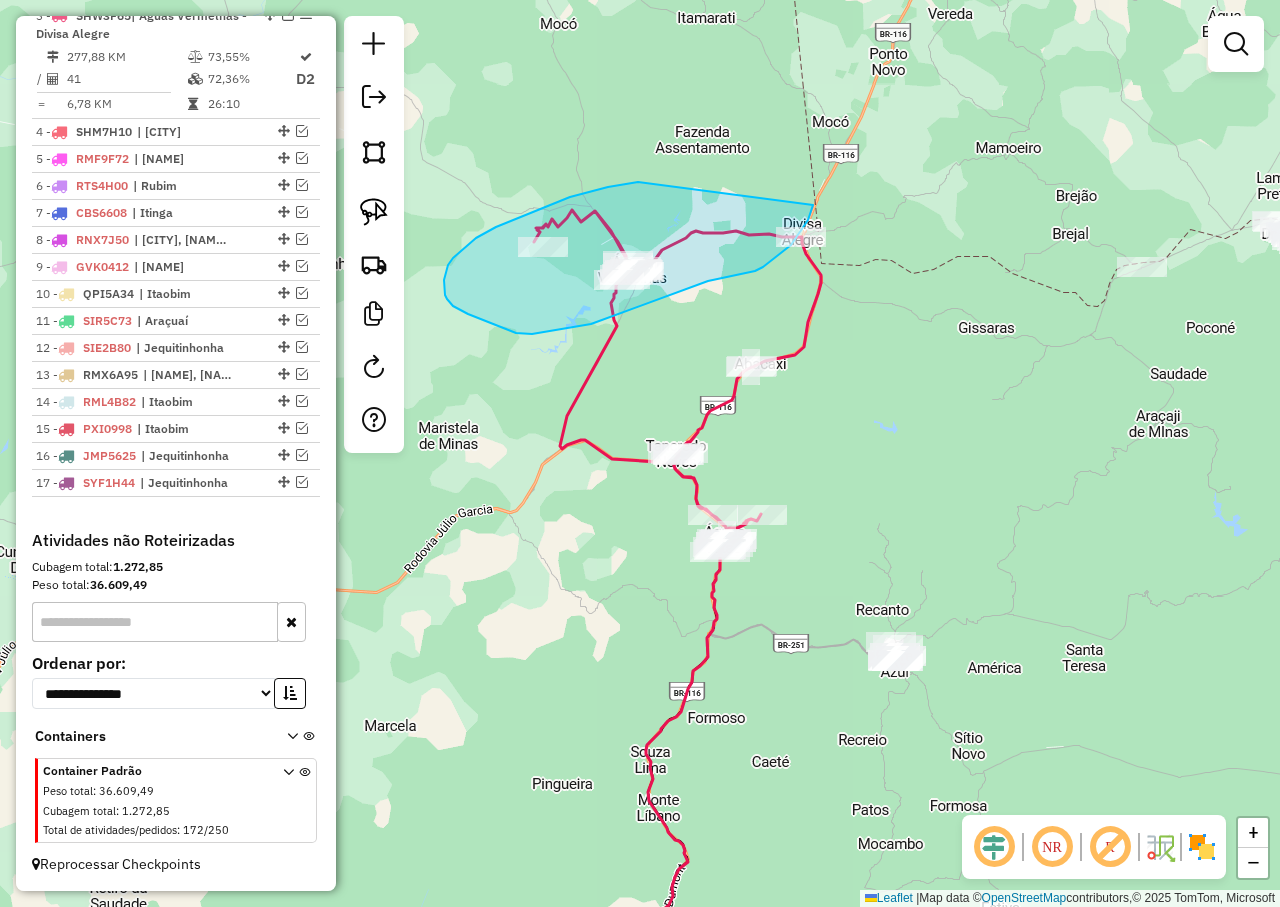 drag, startPoint x: 638, startPoint y: 182, endPoint x: 813, endPoint y: 205, distance: 176.50496 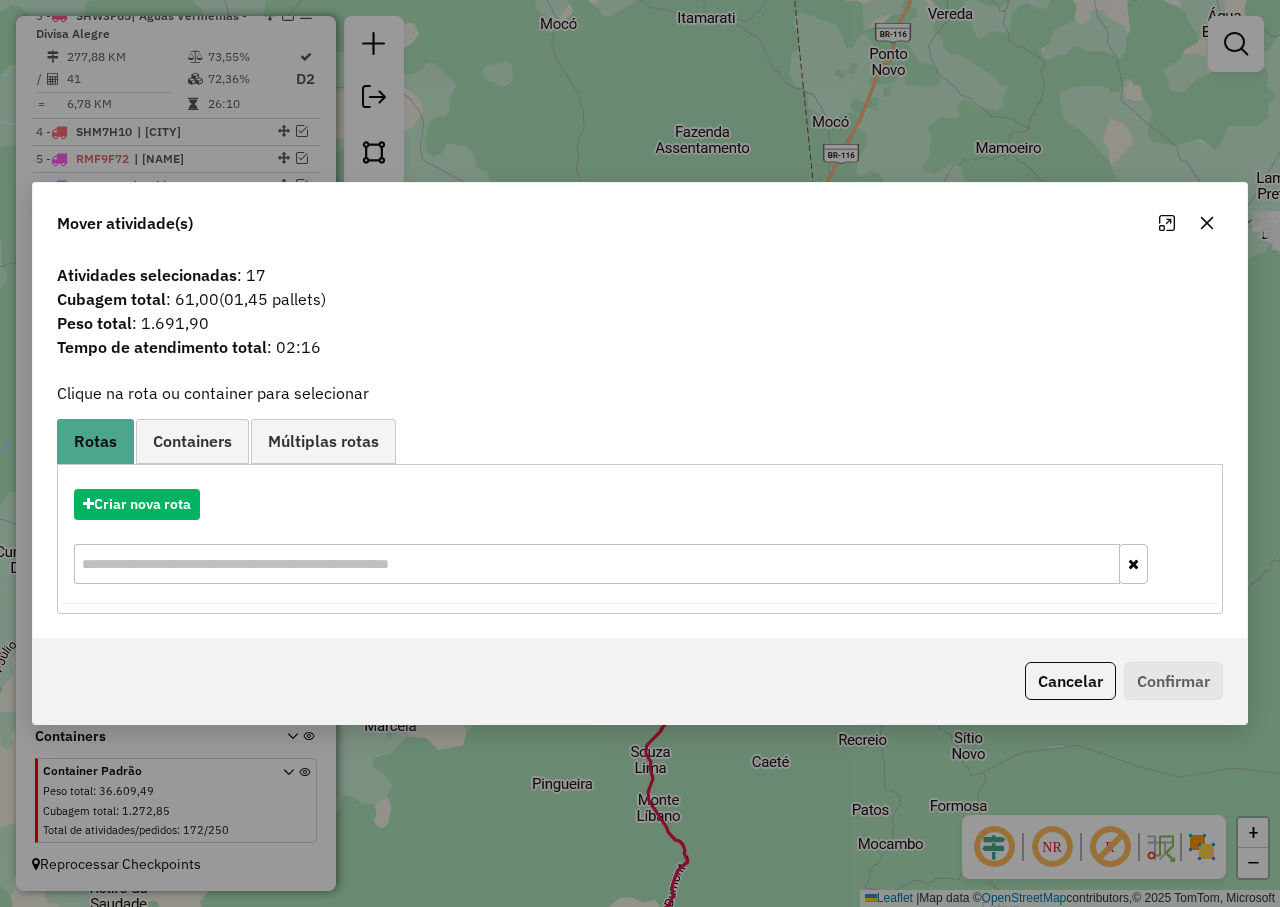 click 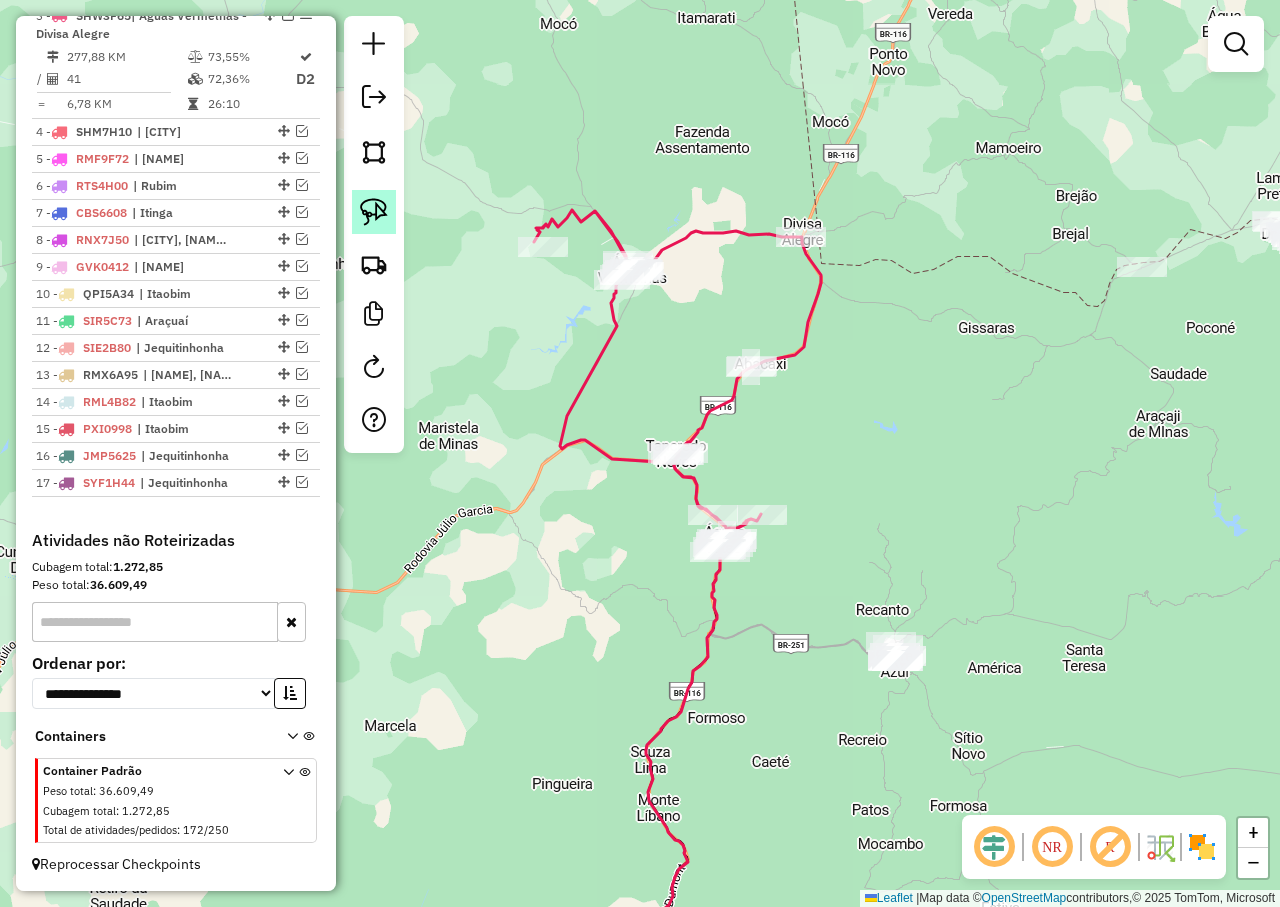 click 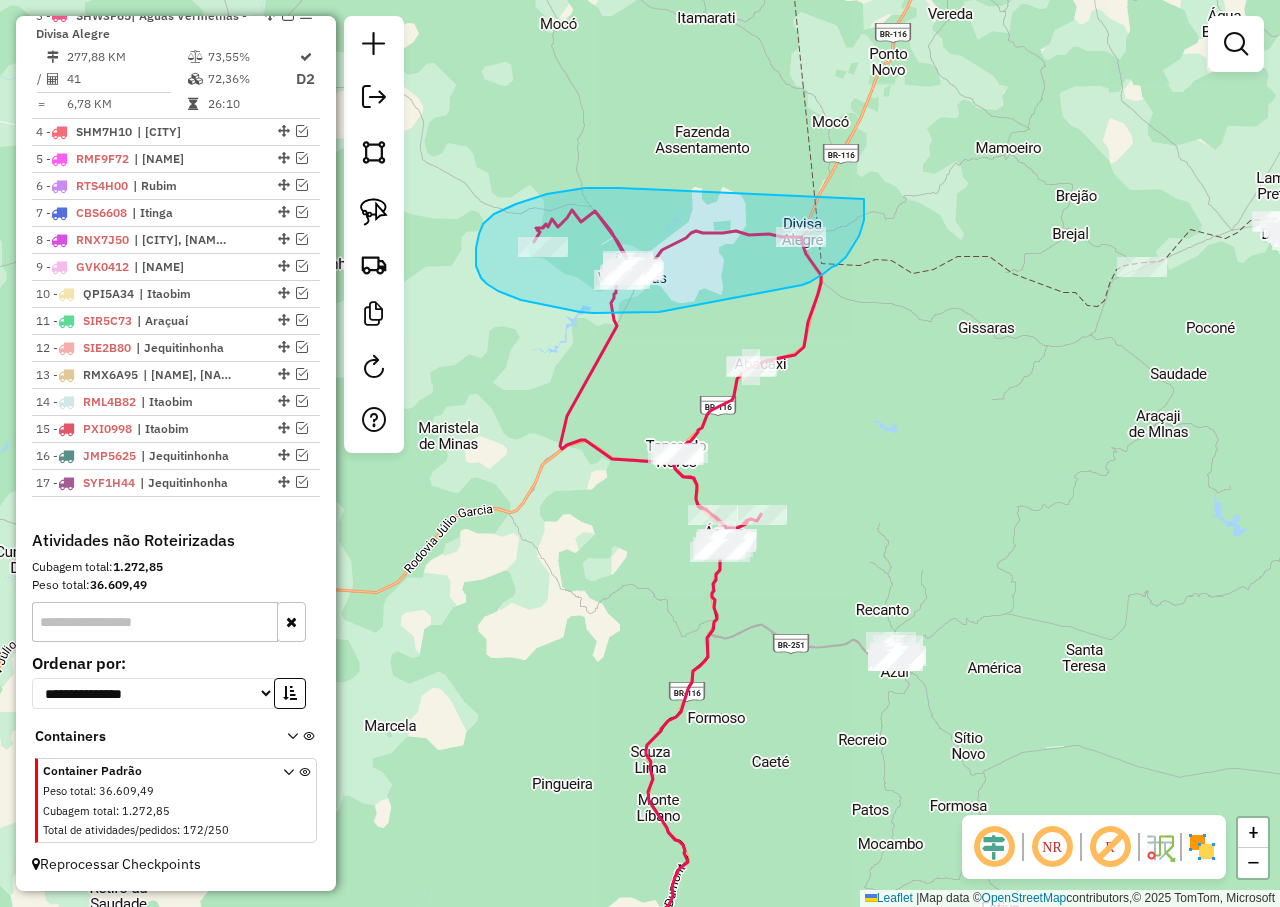 drag, startPoint x: 547, startPoint y: 194, endPoint x: 864, endPoint y: 197, distance: 317.0142 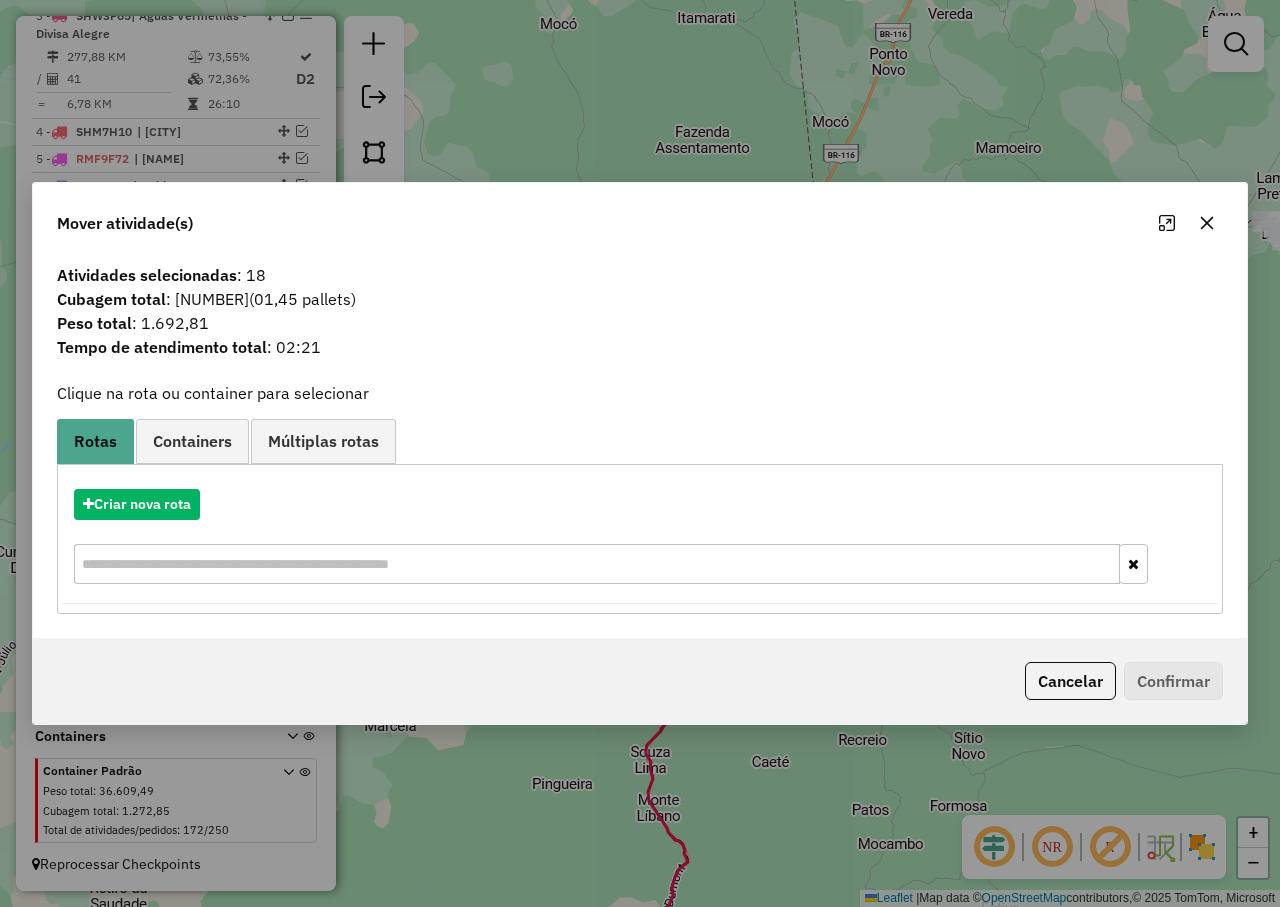 click 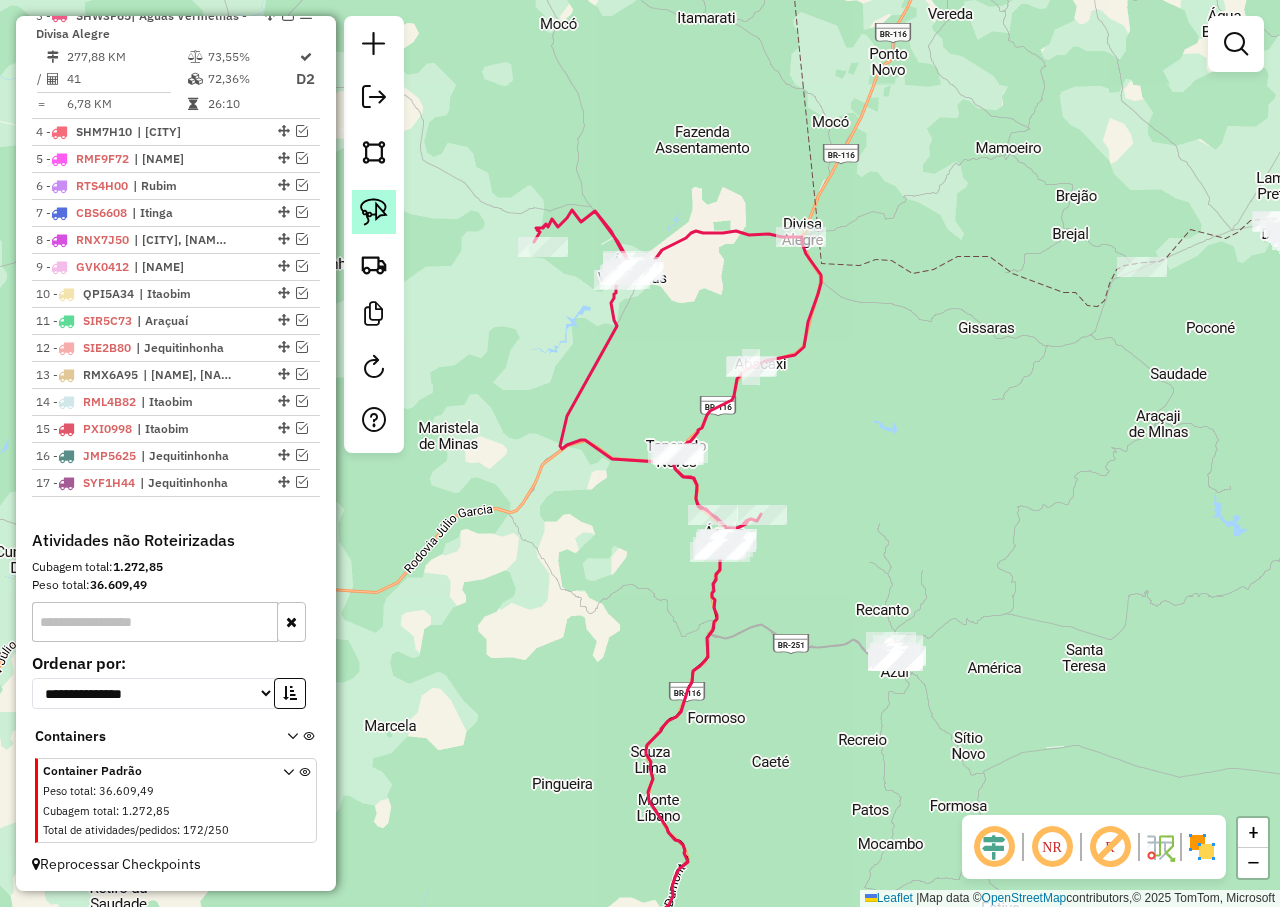 click 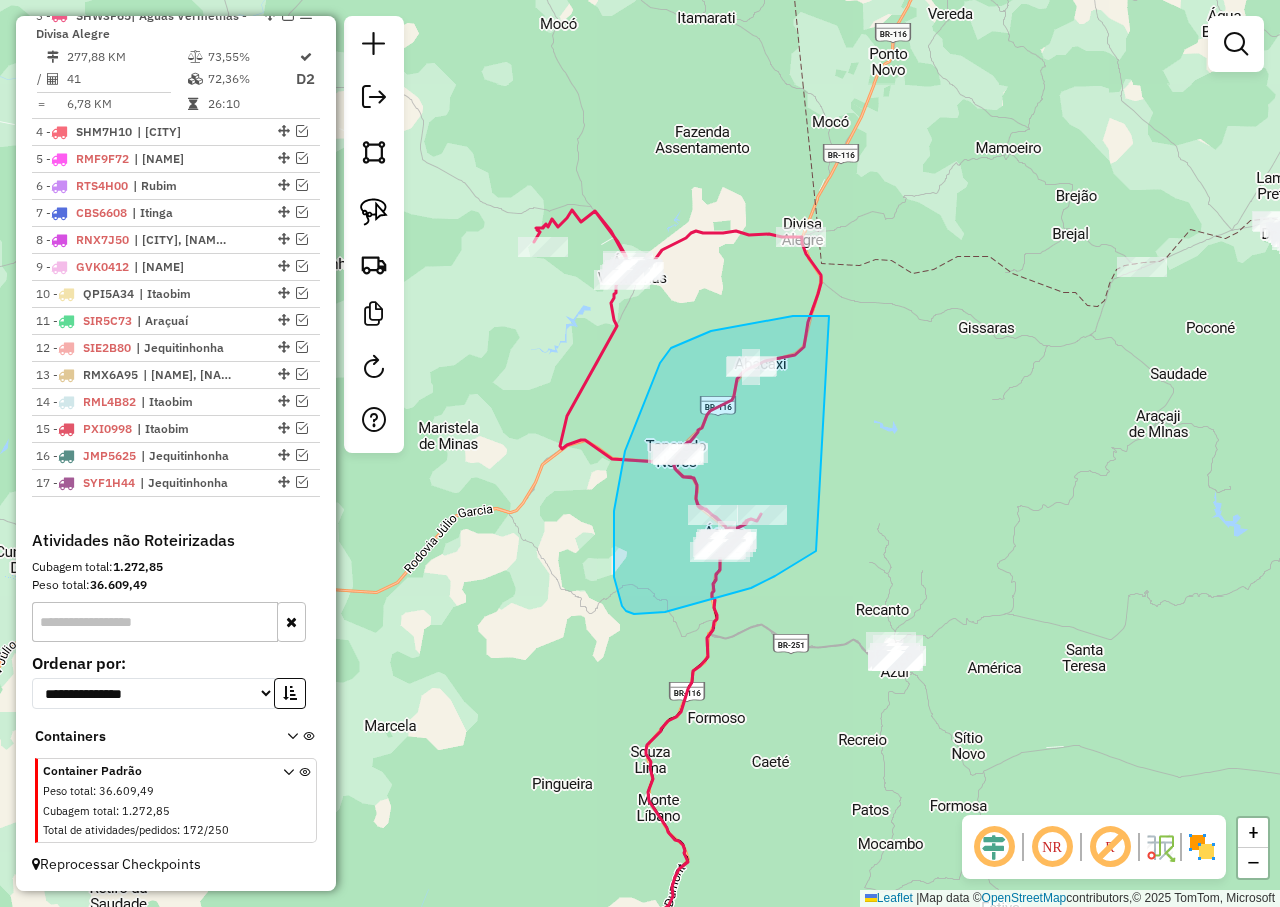 drag, startPoint x: 829, startPoint y: 316, endPoint x: 816, endPoint y: 551, distance: 235.3593 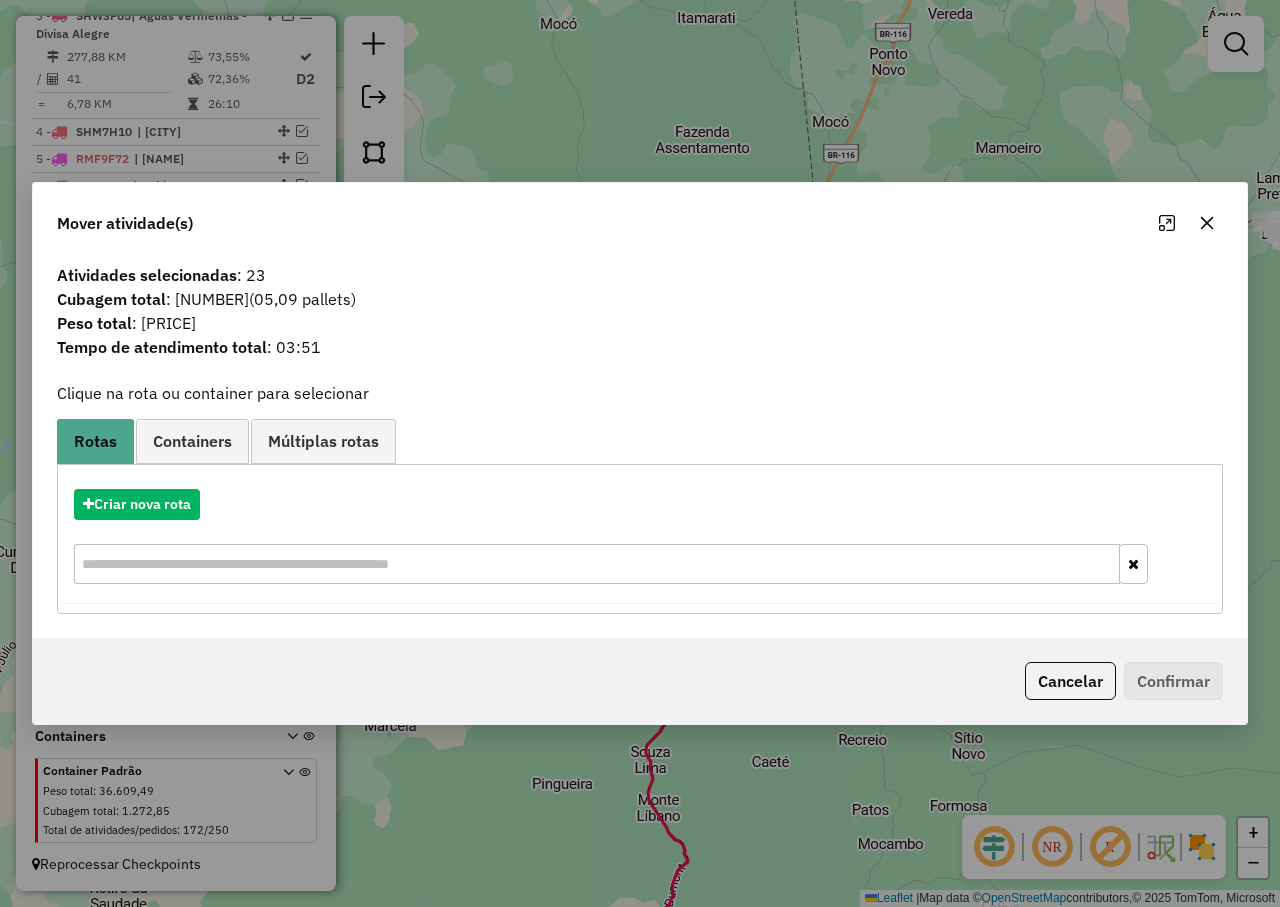 click 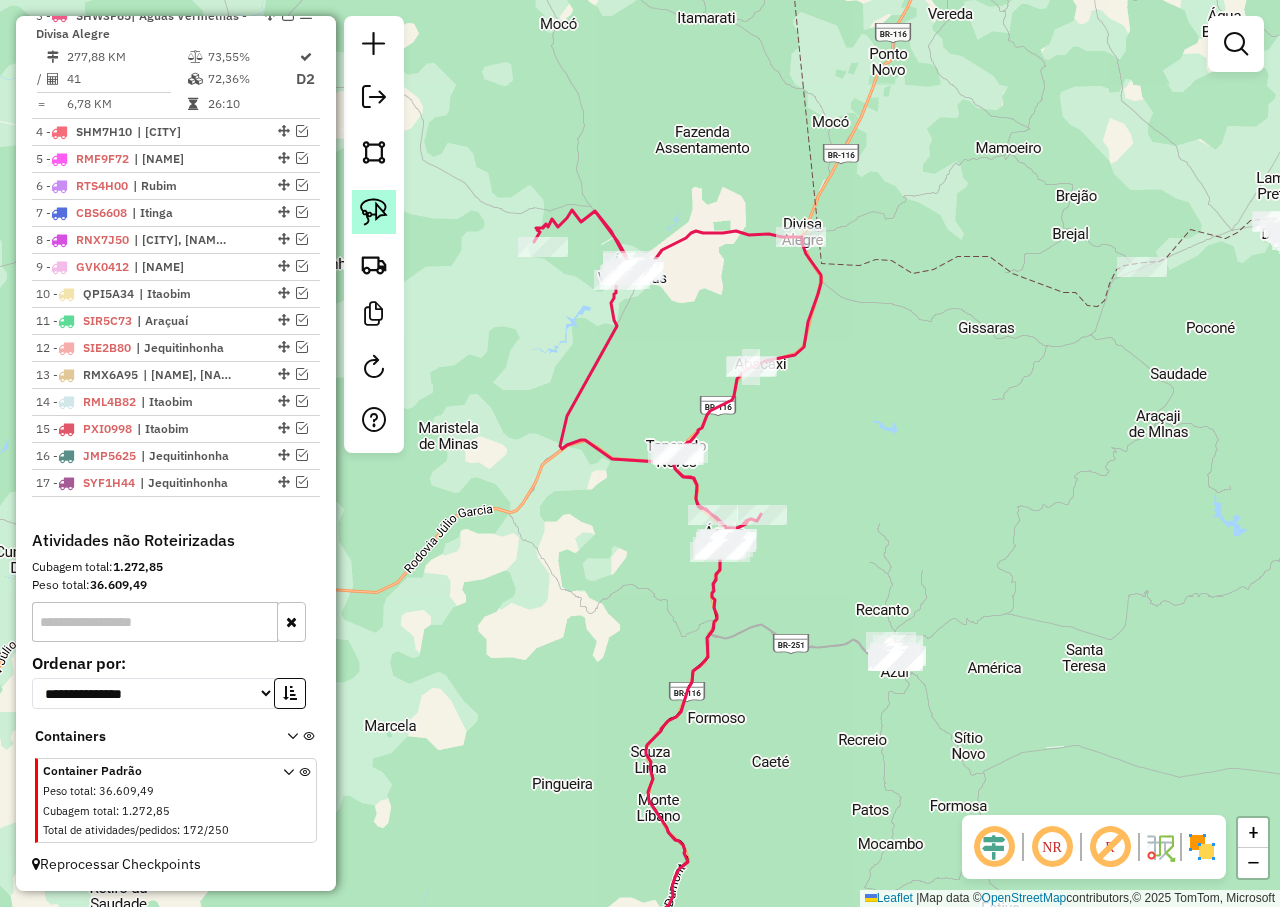 click 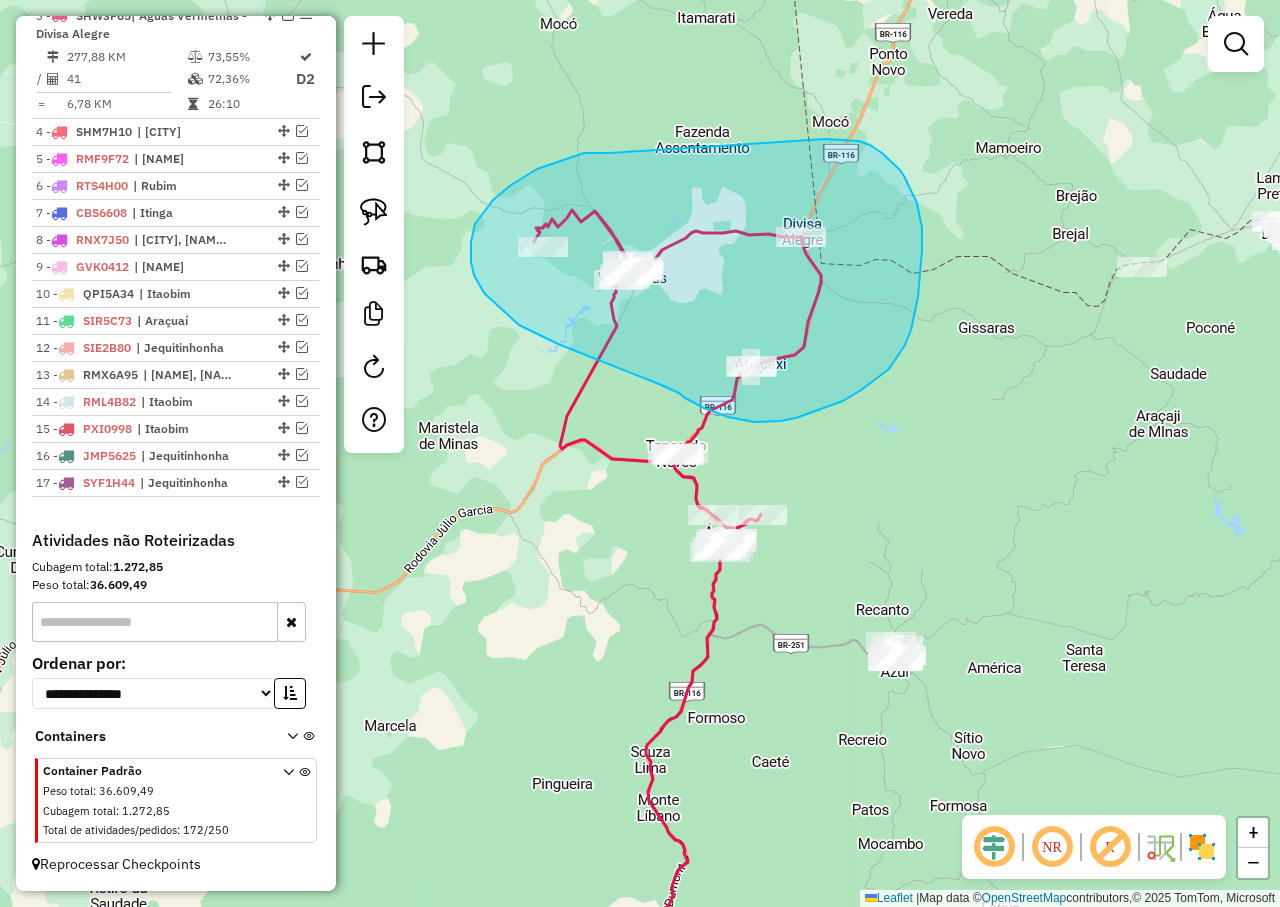 drag, startPoint x: 564, startPoint y: 159, endPoint x: 825, endPoint y: 139, distance: 261.76517 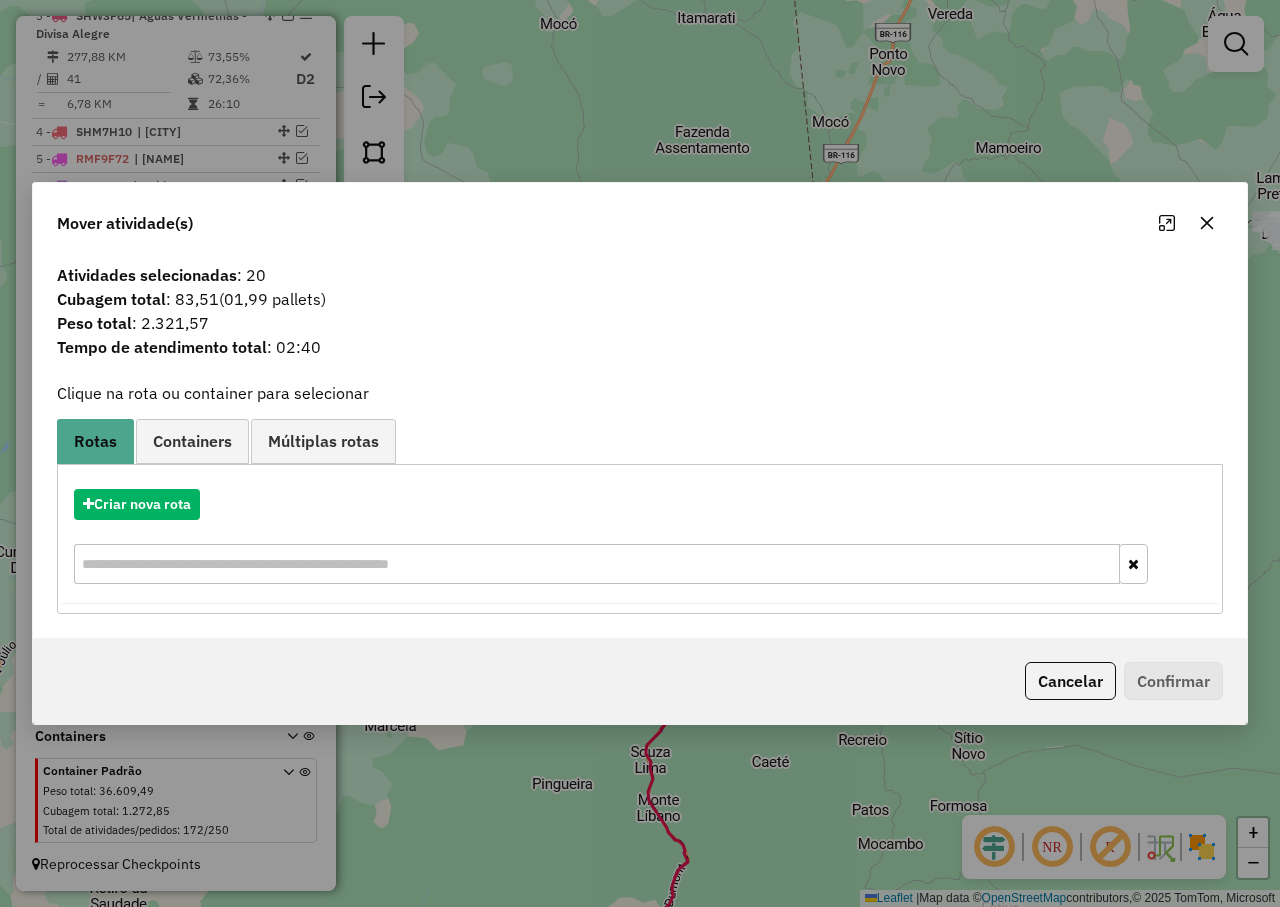 click 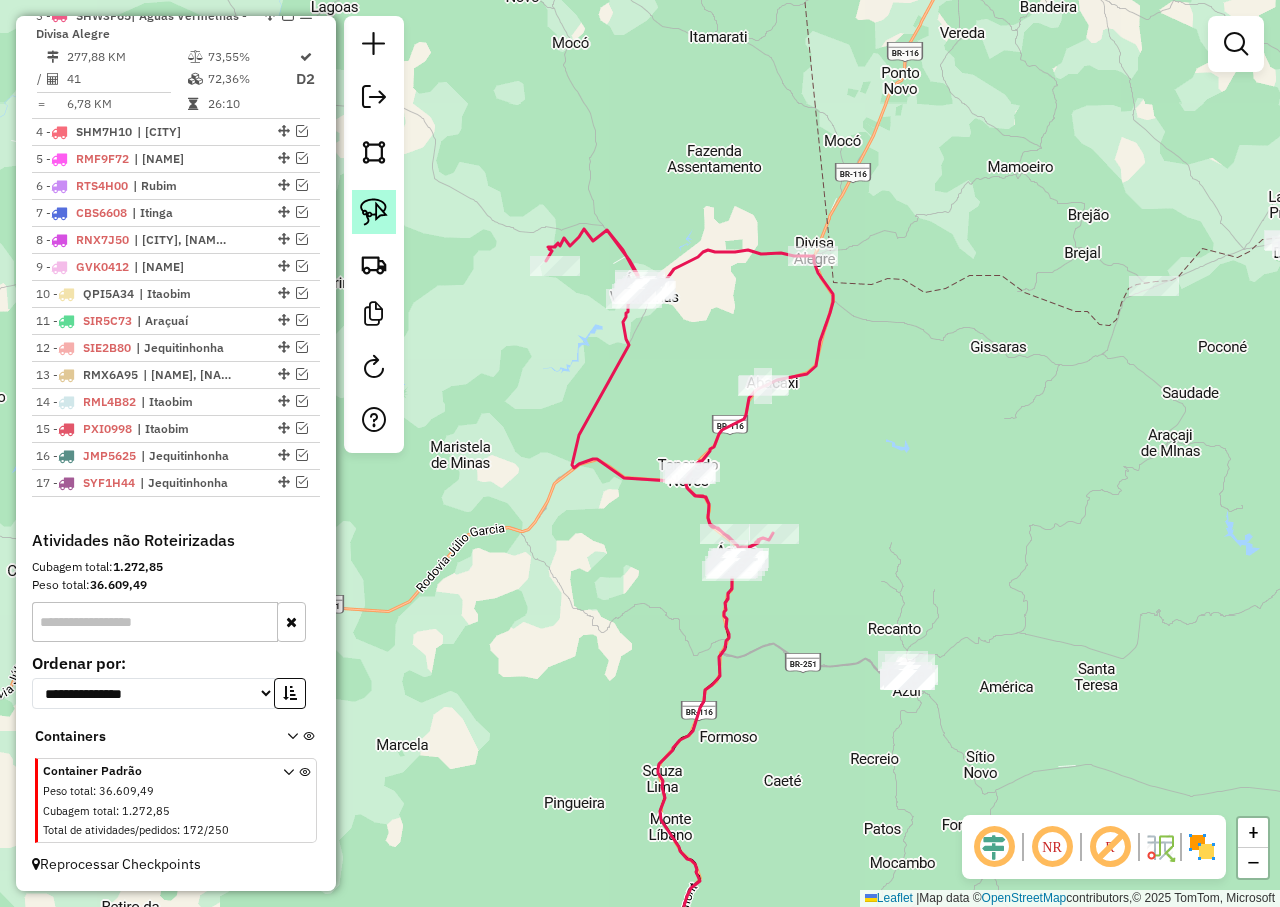 click 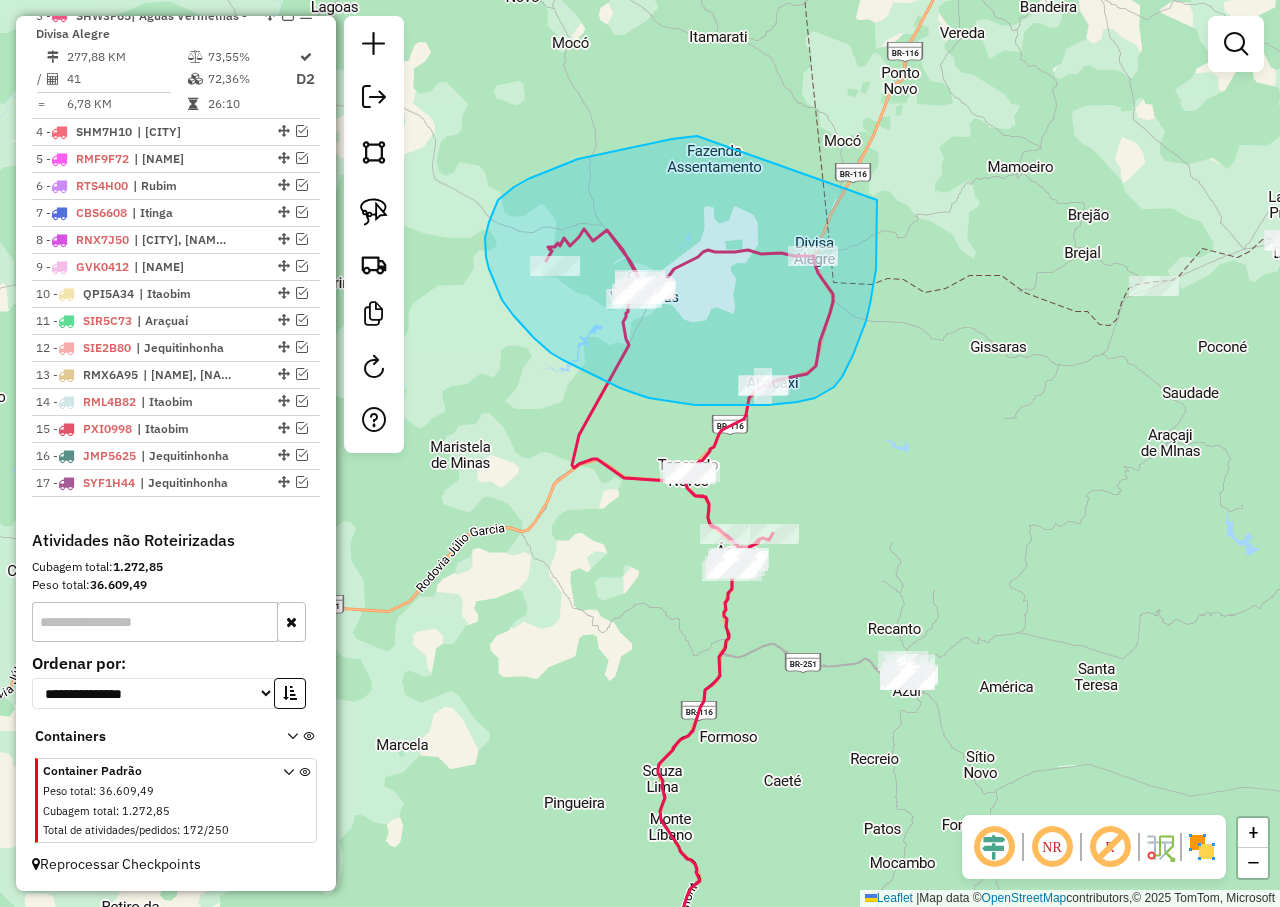 drag, startPoint x: 695, startPoint y: 136, endPoint x: 877, endPoint y: 200, distance: 192.92485 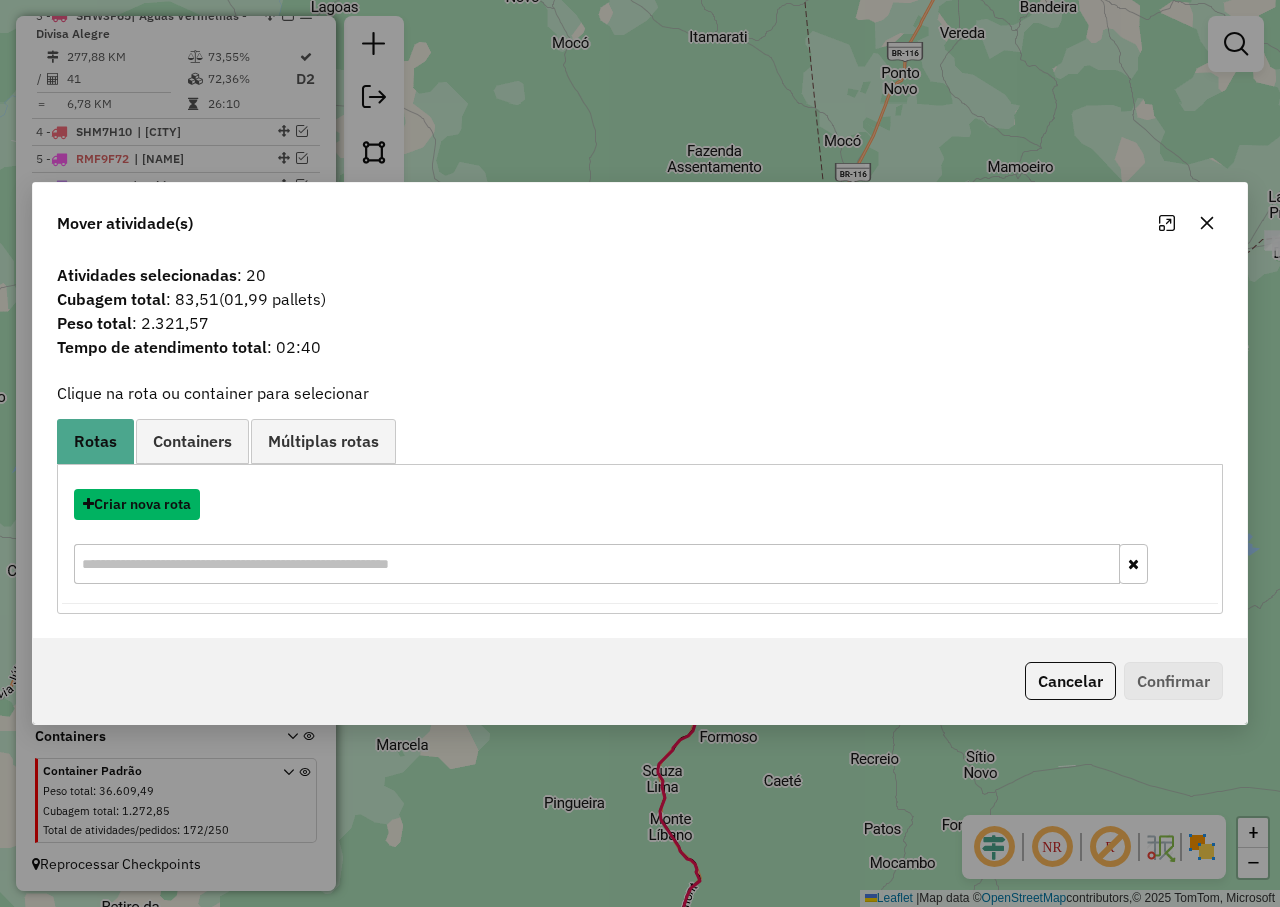 click on "Criar nova rota" at bounding box center [137, 504] 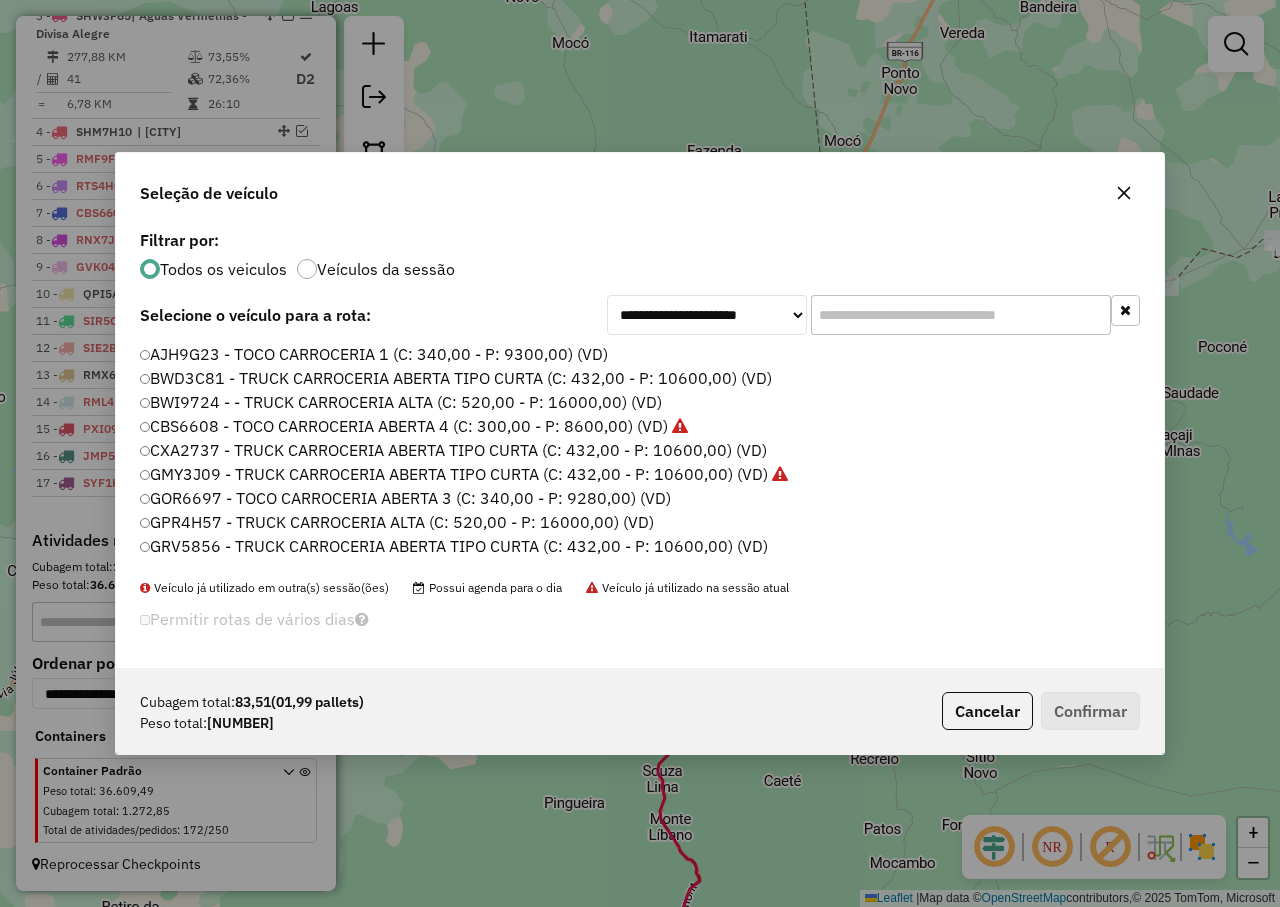 scroll, scrollTop: 11, scrollLeft: 6, axis: both 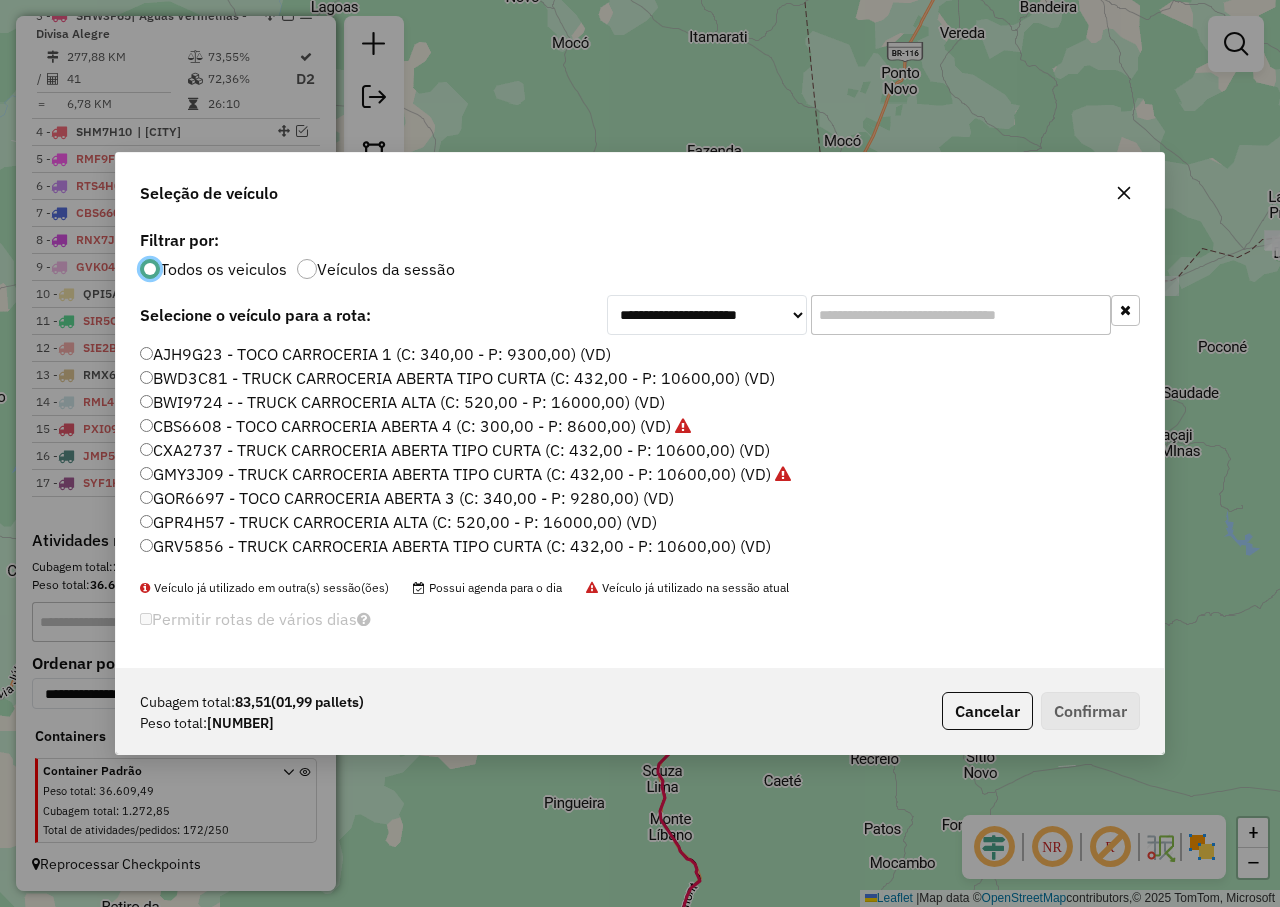 click 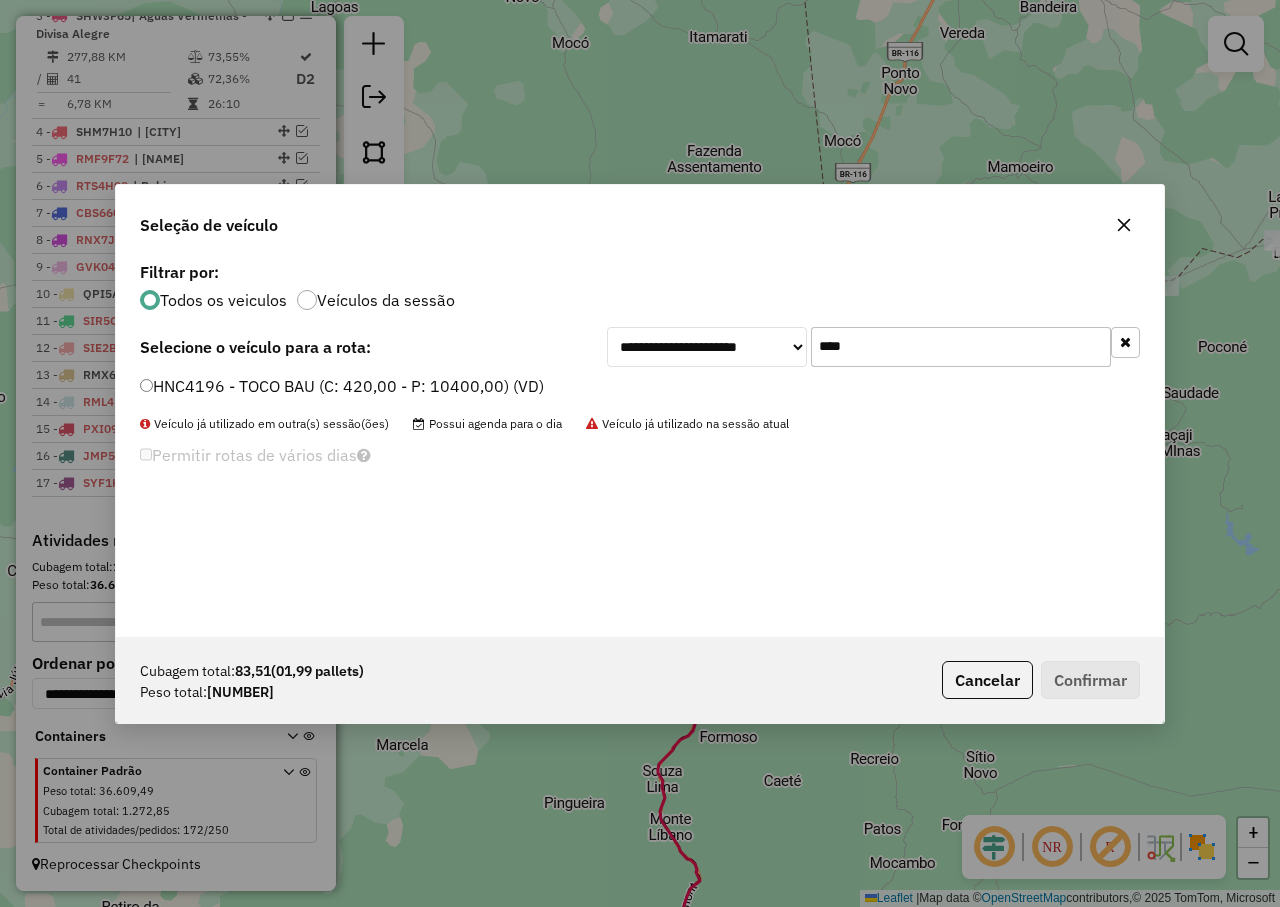 type on "****" 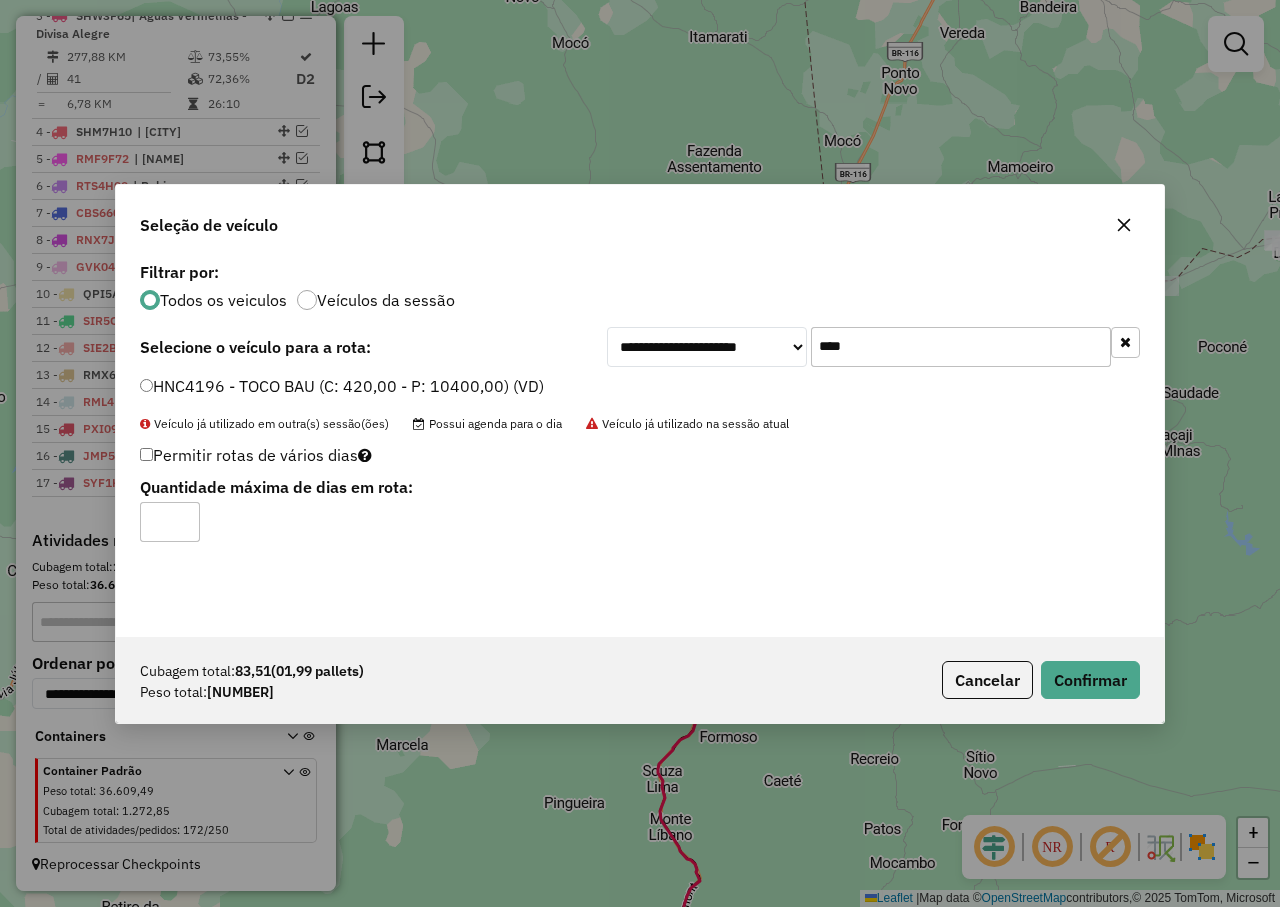 drag, startPoint x: 180, startPoint y: 513, endPoint x: 152, endPoint y: 517, distance: 28.284271 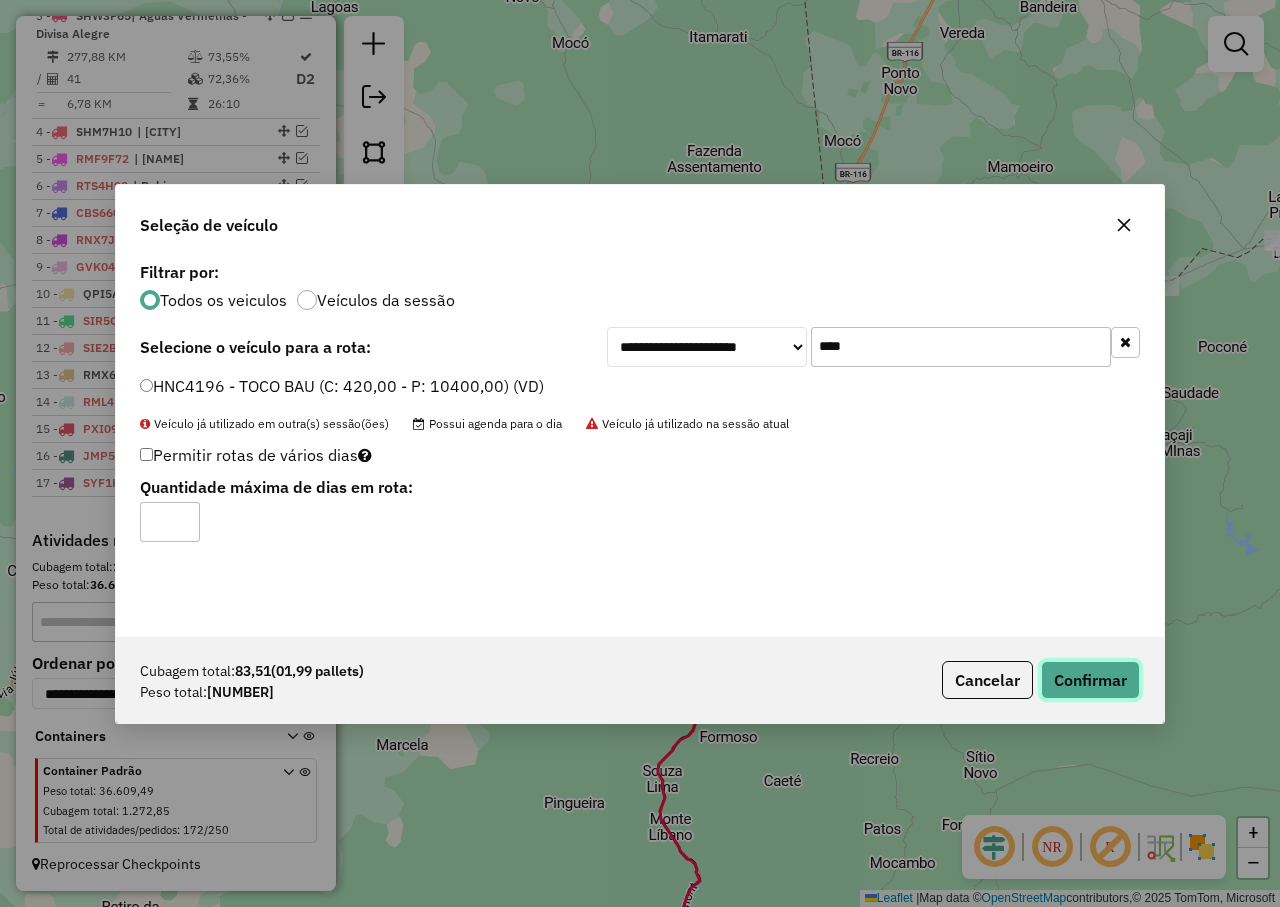 click on "Confirmar" 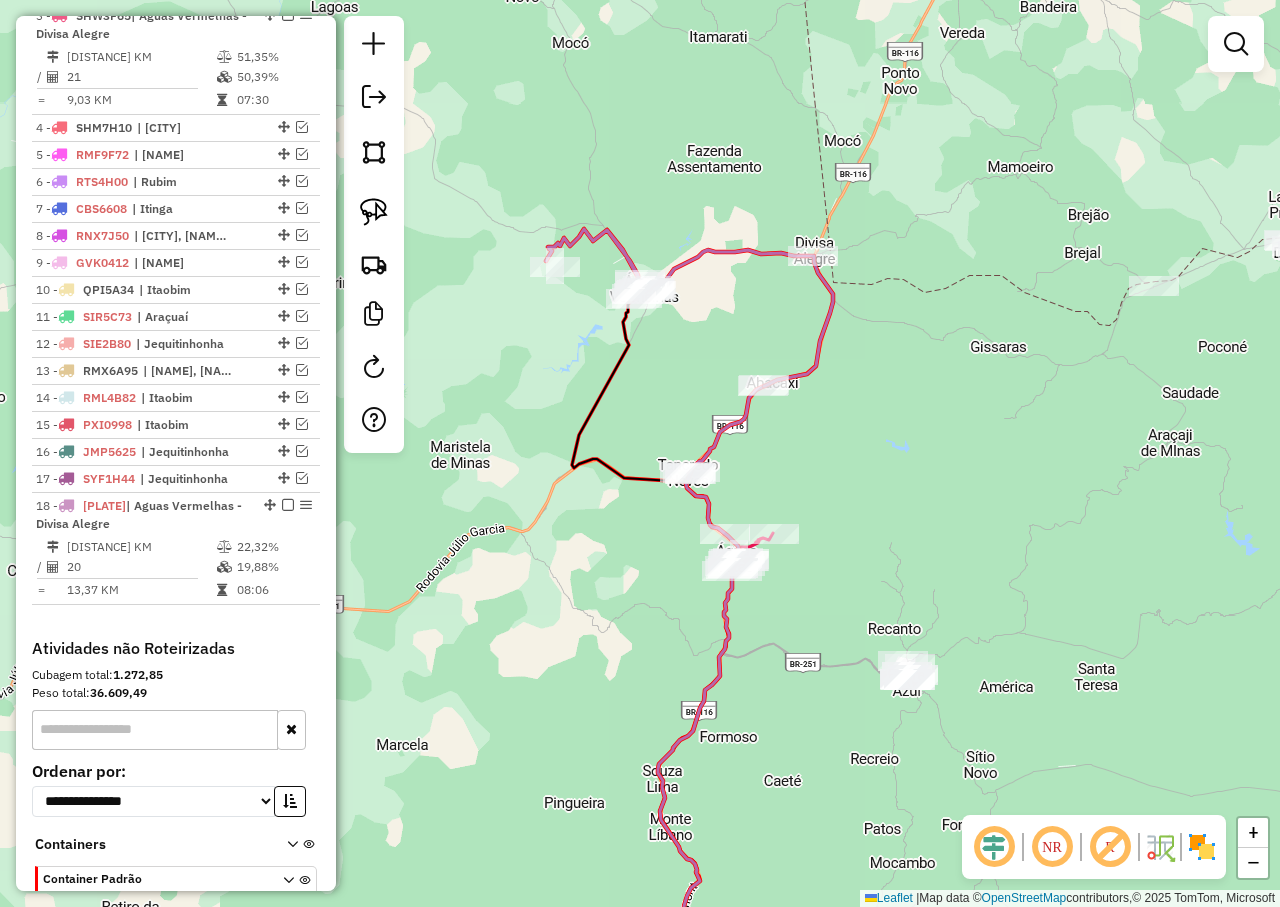 scroll, scrollTop: 768, scrollLeft: 0, axis: vertical 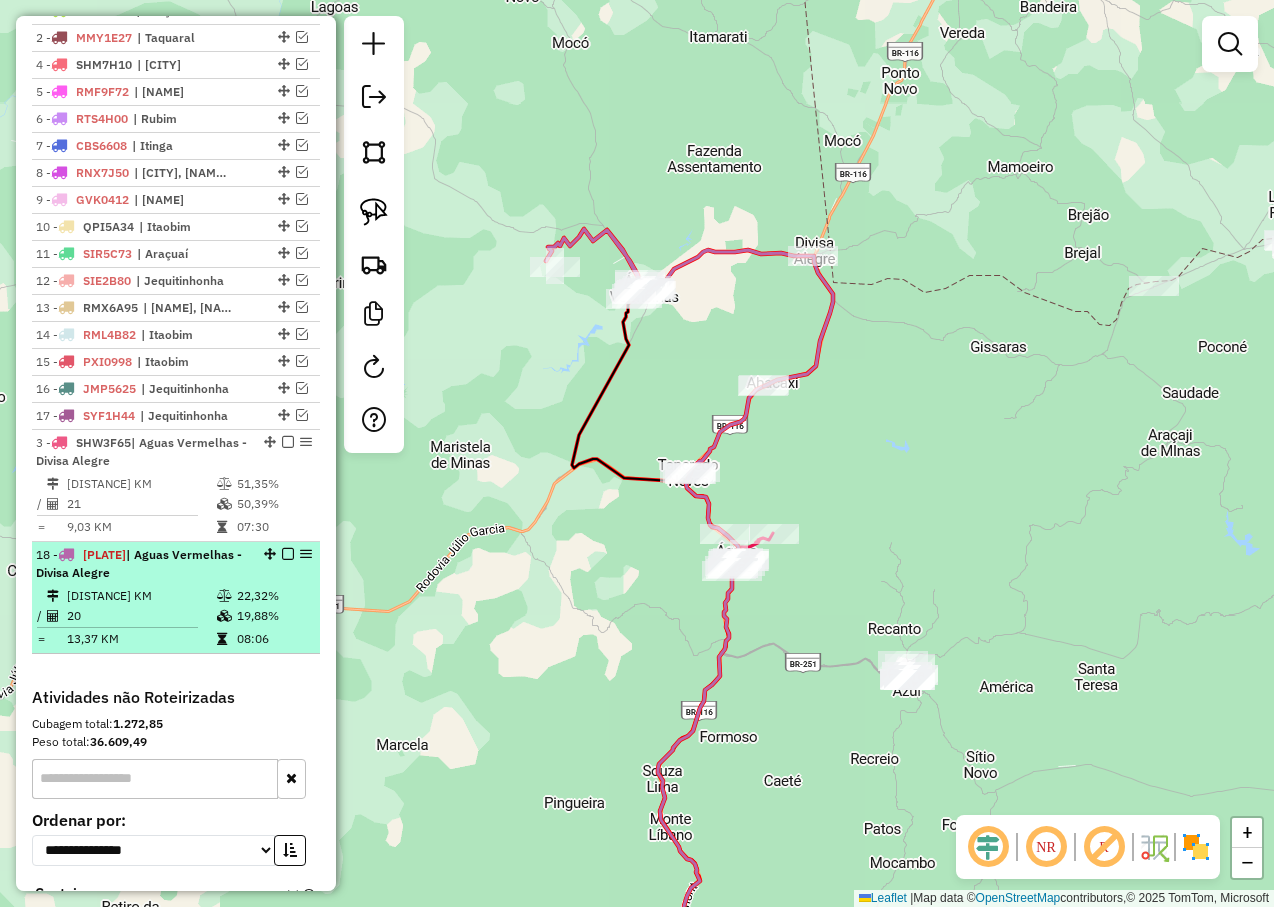 drag, startPoint x: 260, startPoint y: 64, endPoint x: 202, endPoint y: 550, distance: 489.44867 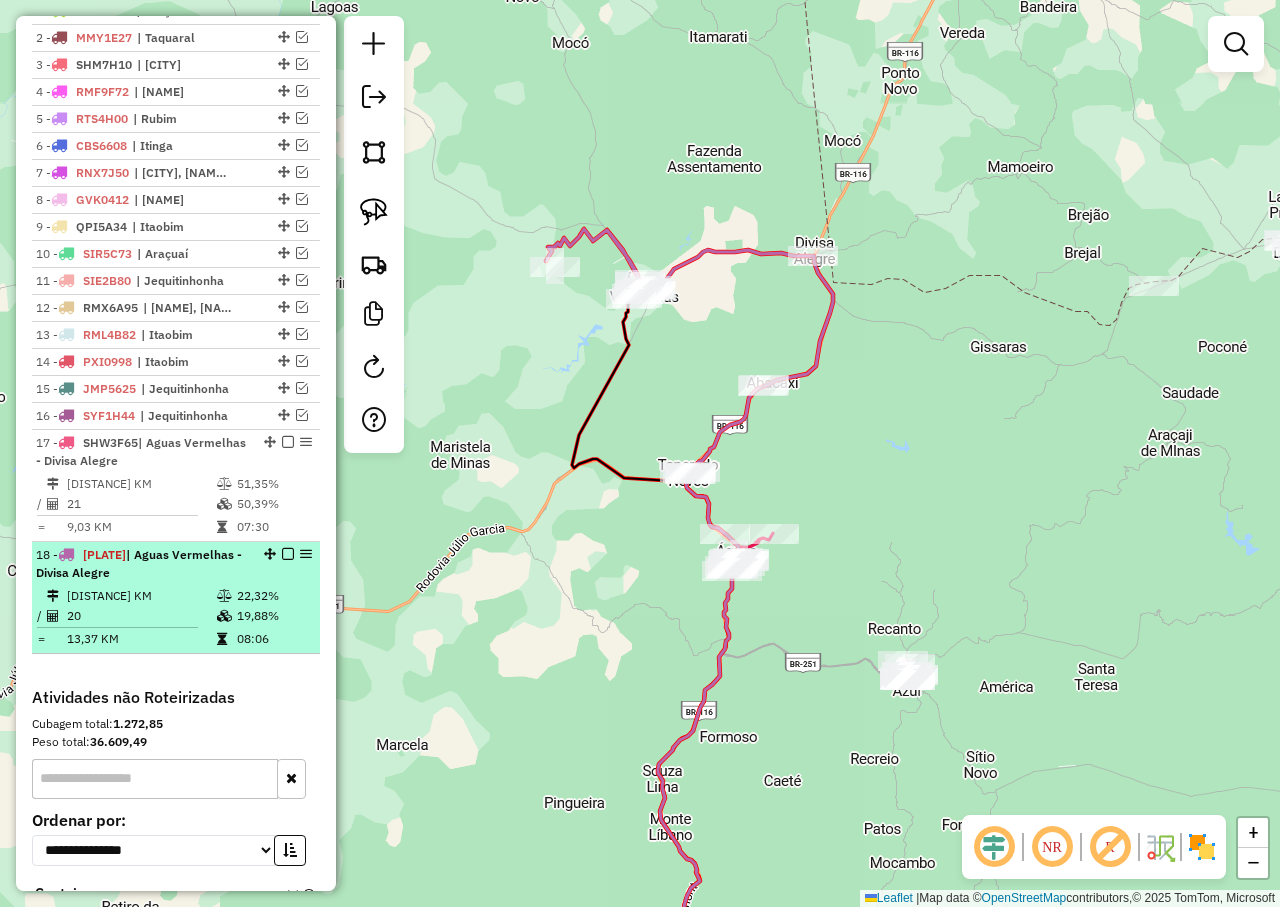 click at bounding box center (288, 554) 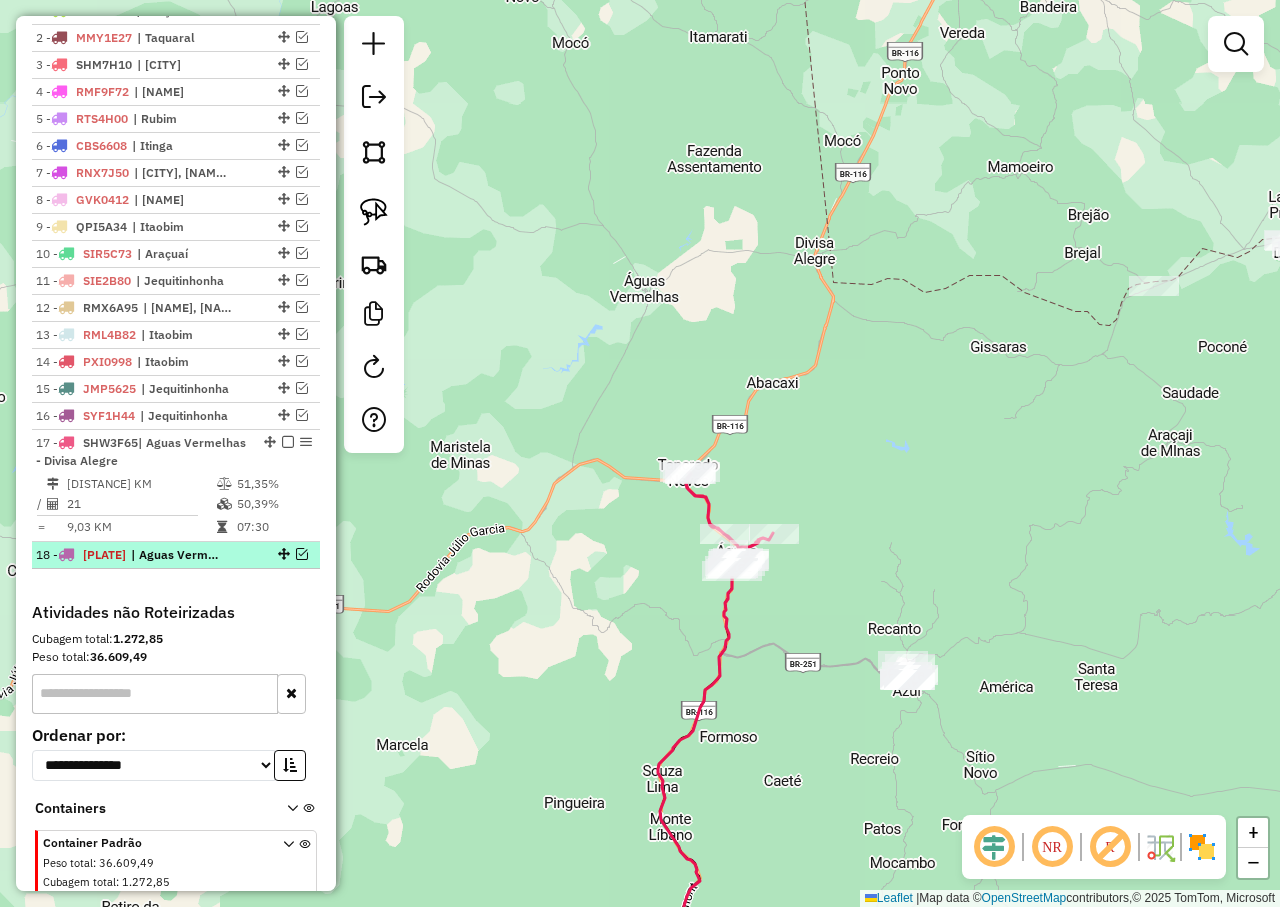 click at bounding box center (302, 554) 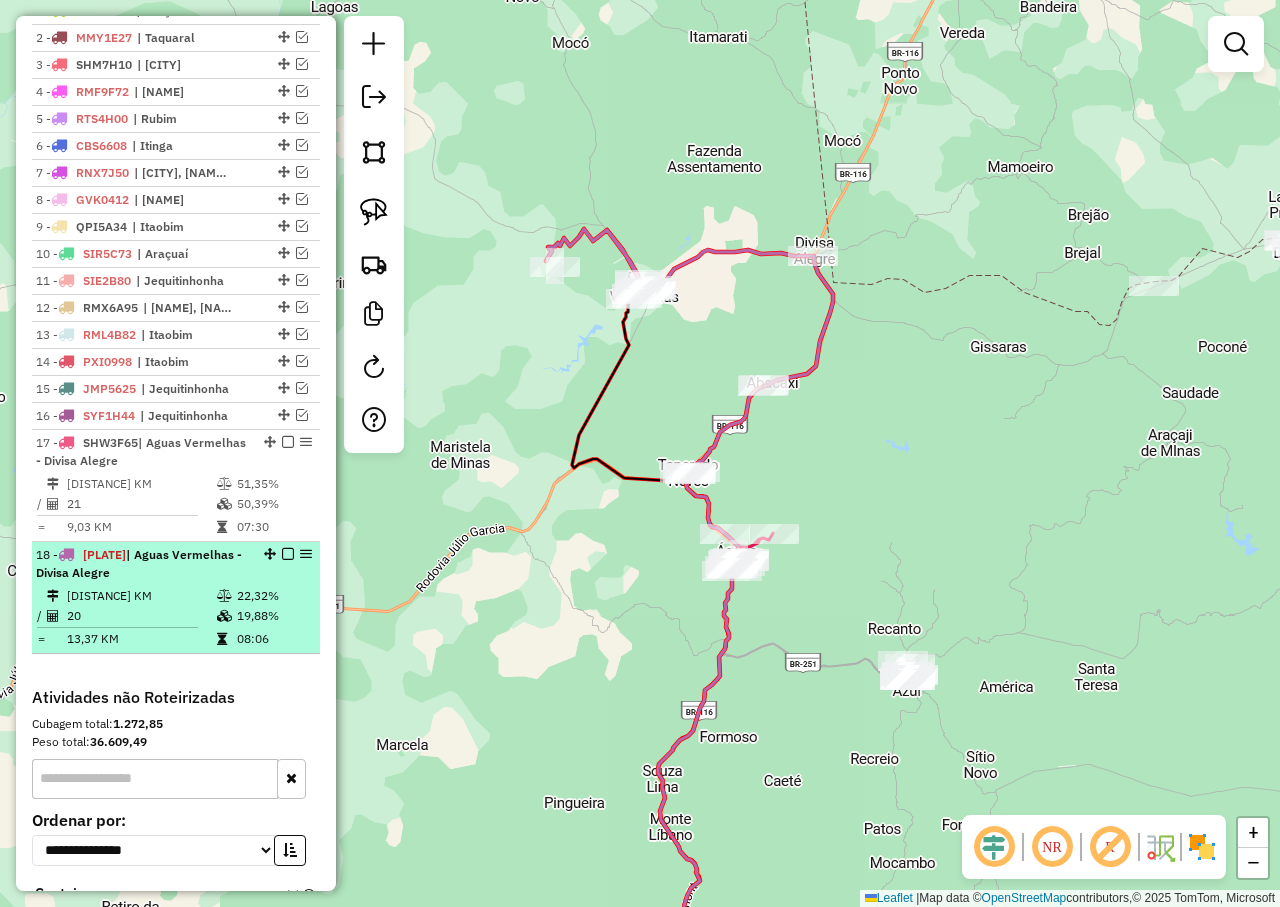 click on "[PLATE]" at bounding box center (104, 554) 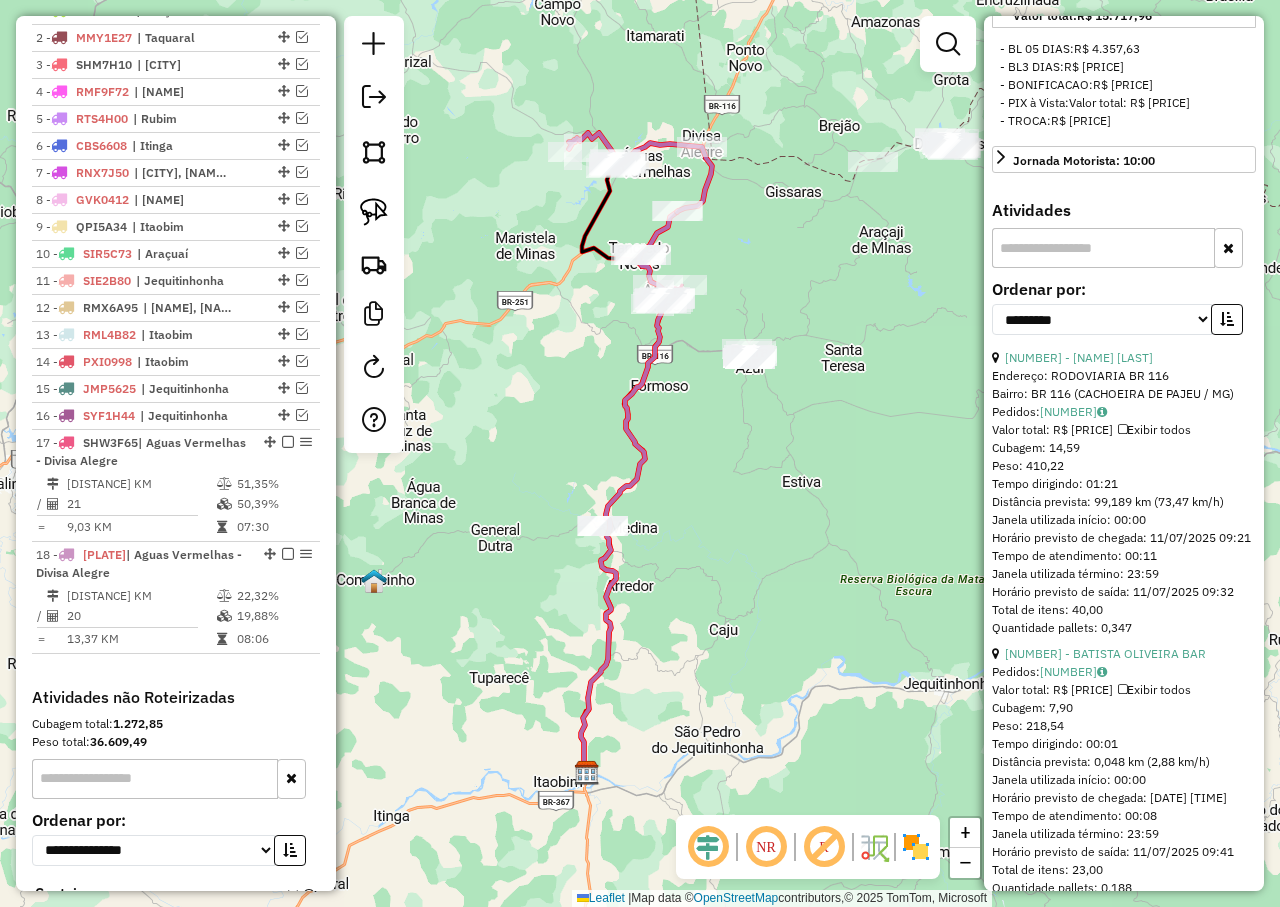 scroll, scrollTop: 800, scrollLeft: 0, axis: vertical 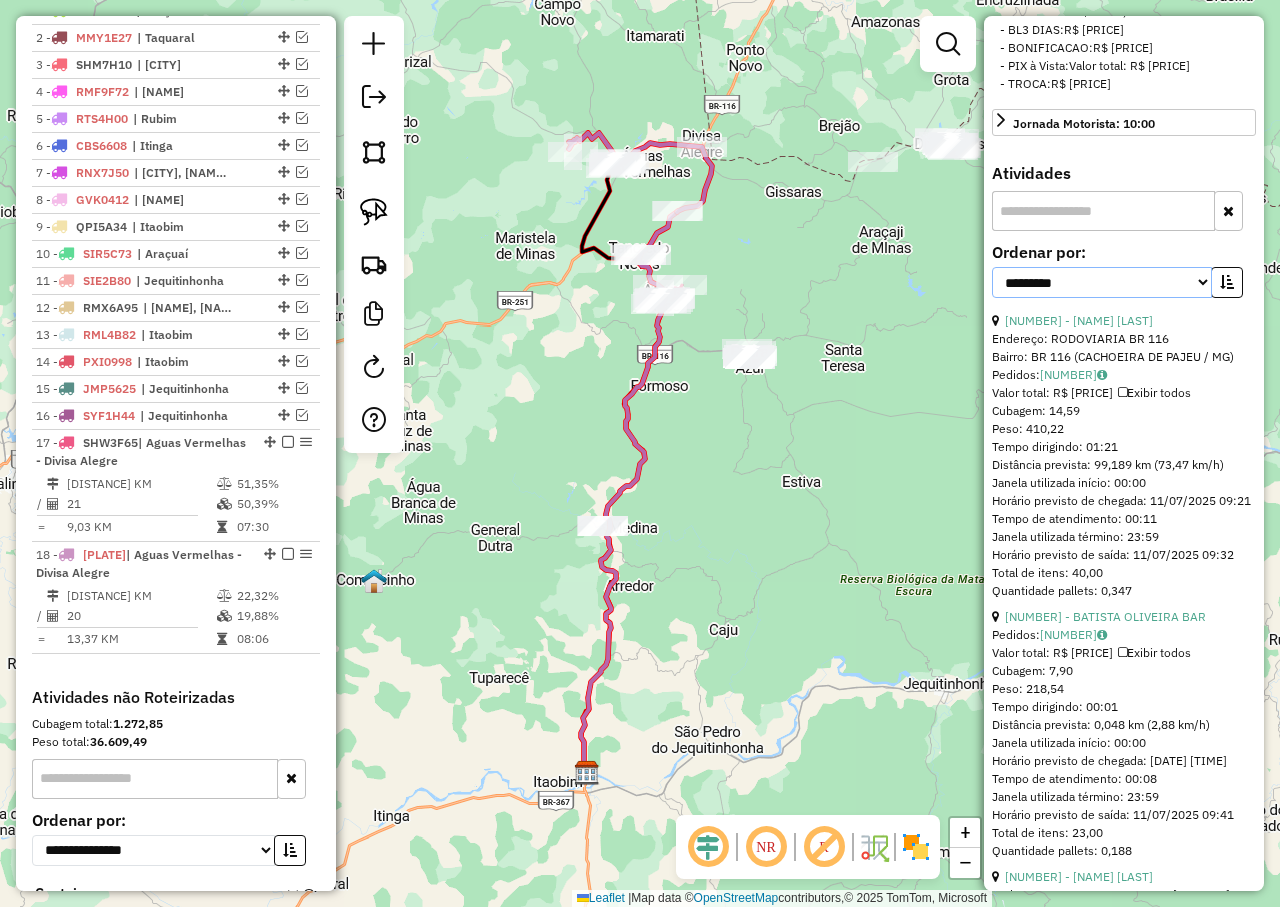 click on "**********" at bounding box center [1102, 282] 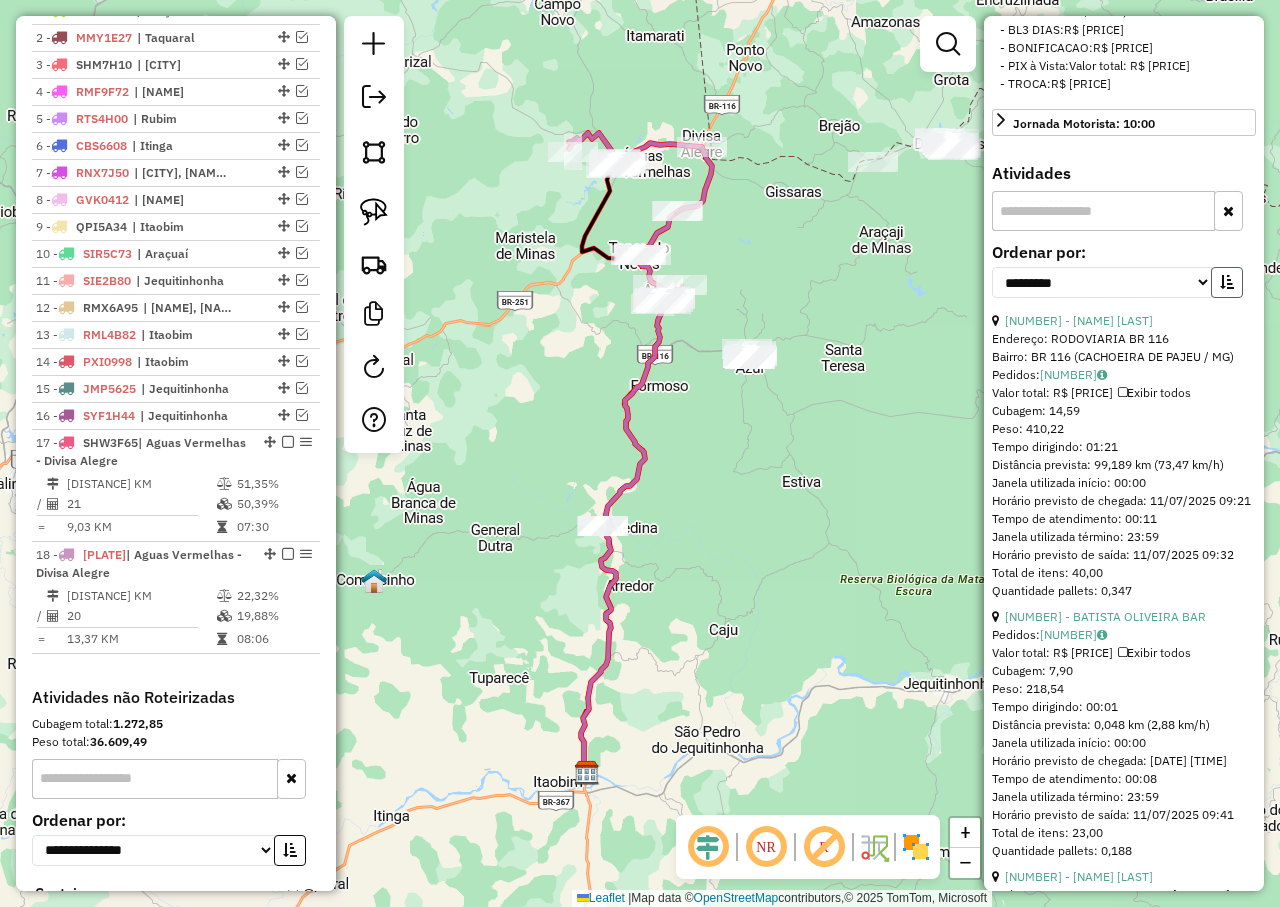 click at bounding box center [1227, 282] 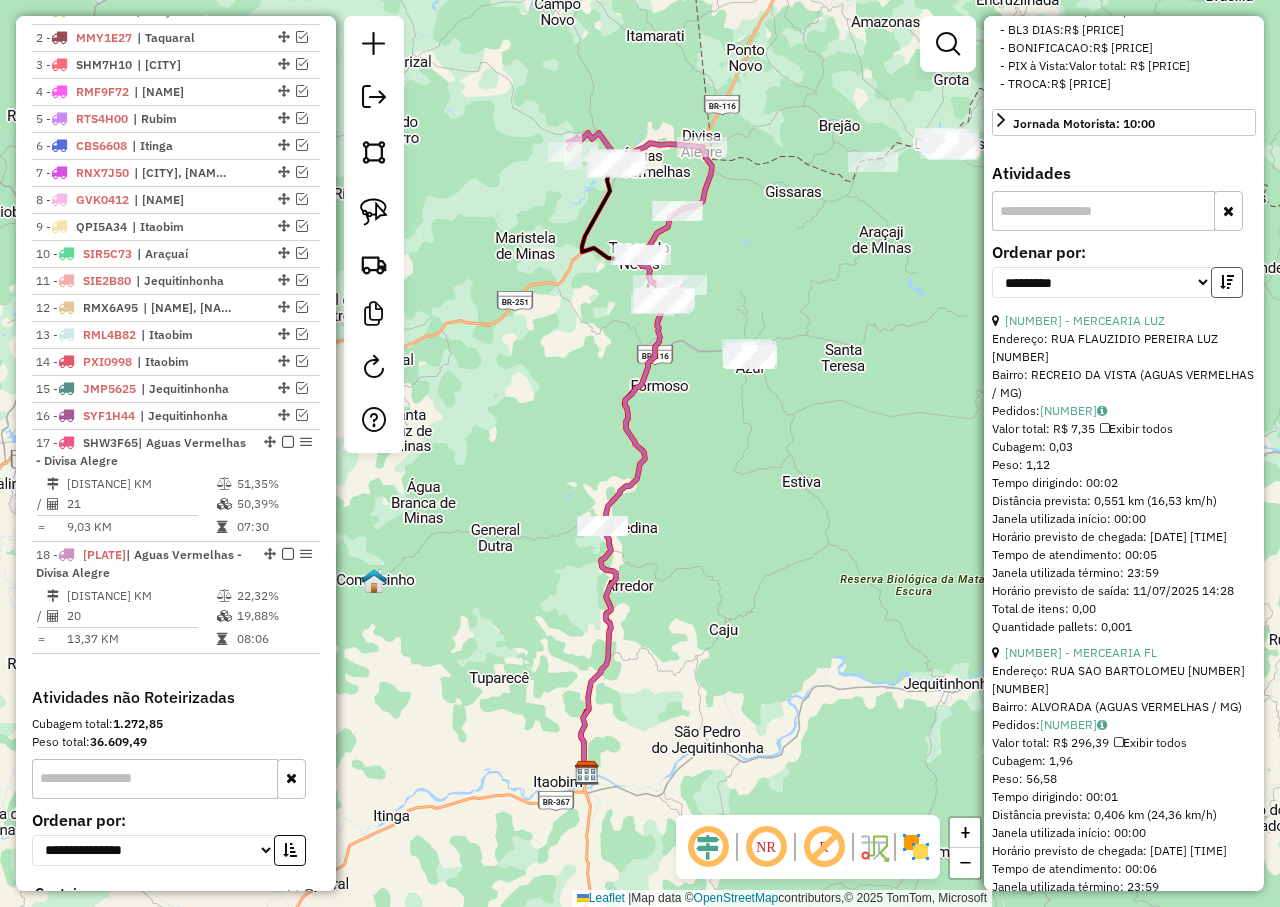 click at bounding box center [1227, 282] 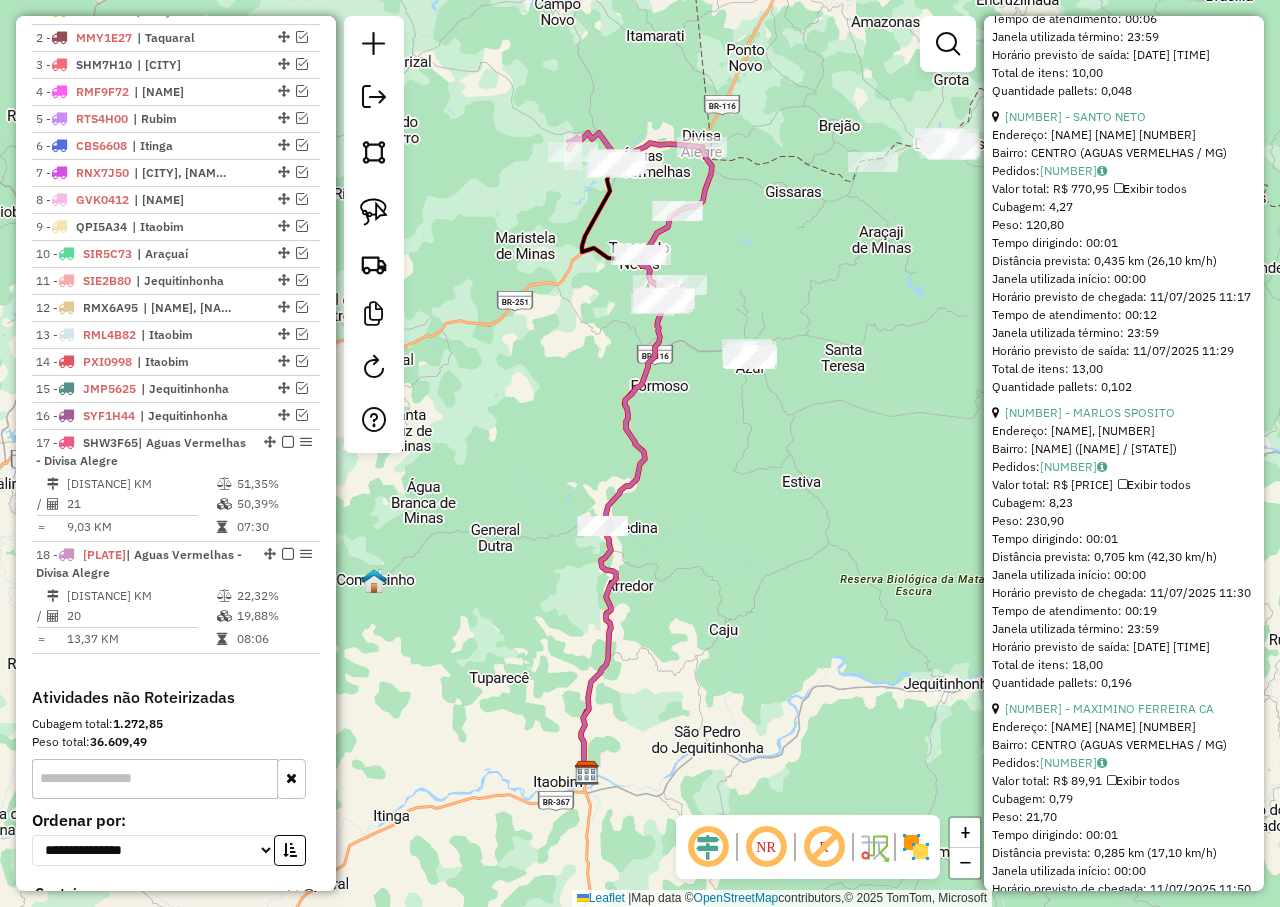 scroll, scrollTop: 3800, scrollLeft: 0, axis: vertical 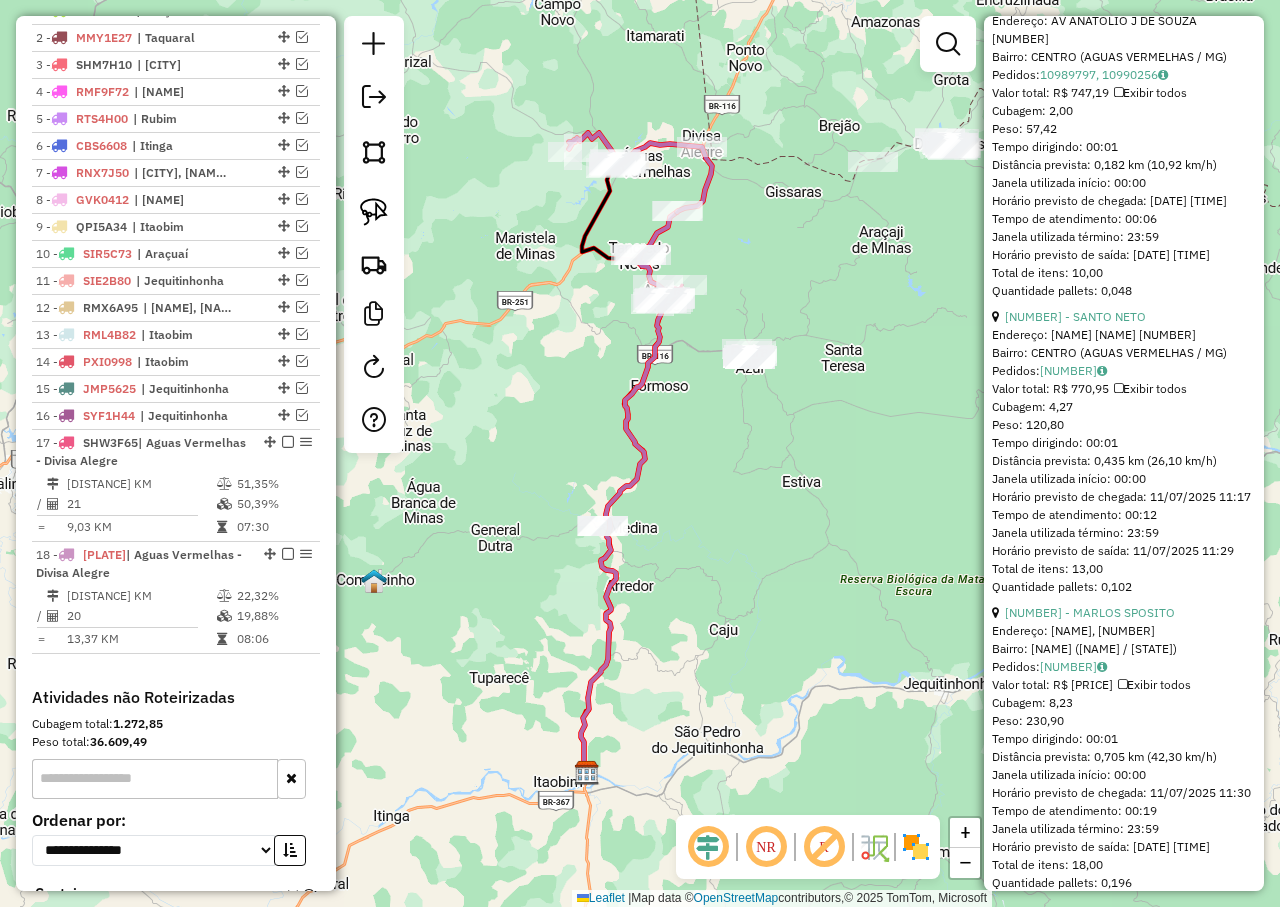 click on "[NUMBER] - SANDRO DISTRIBUIDORA" at bounding box center [1111, 2] 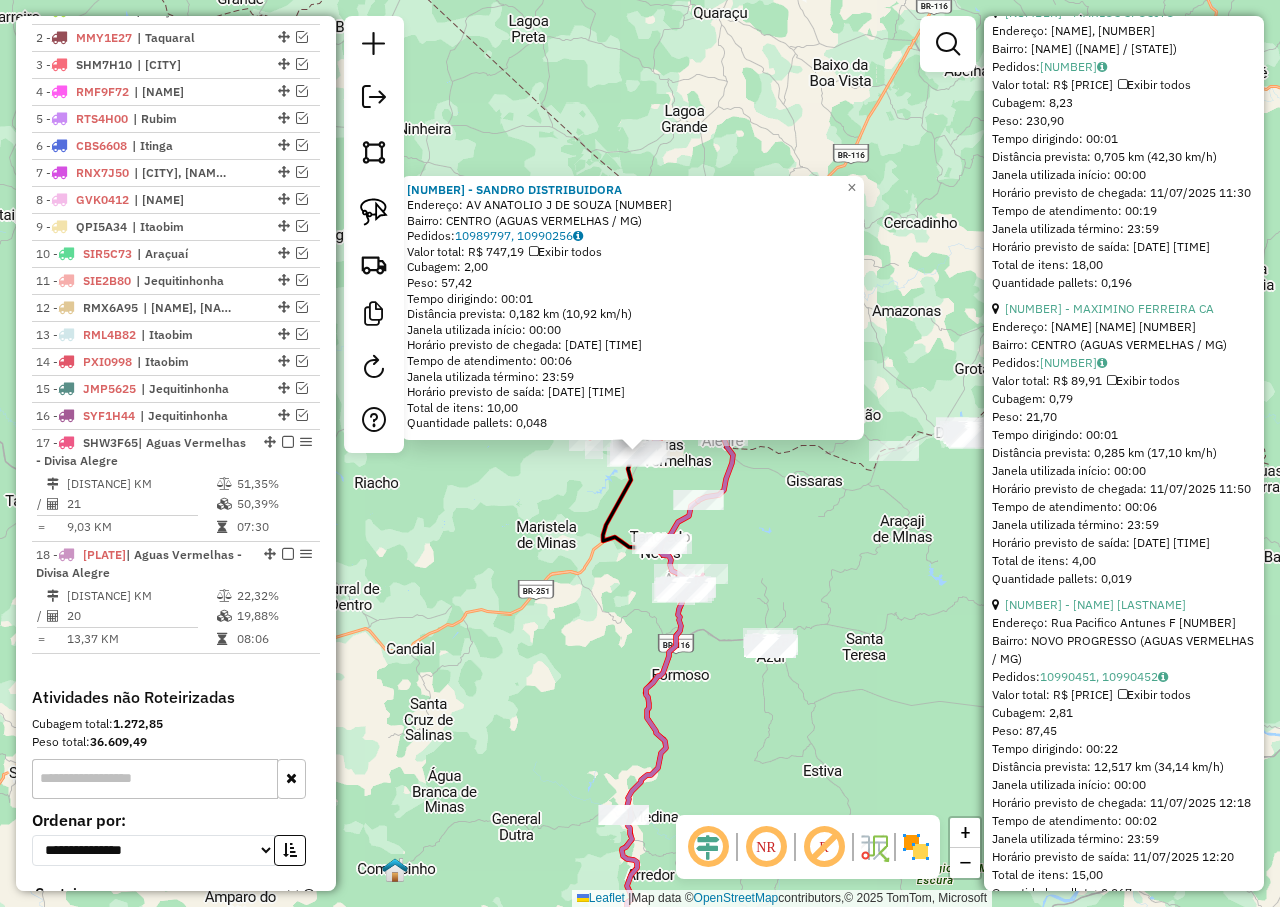 scroll, scrollTop: 4500, scrollLeft: 0, axis: vertical 